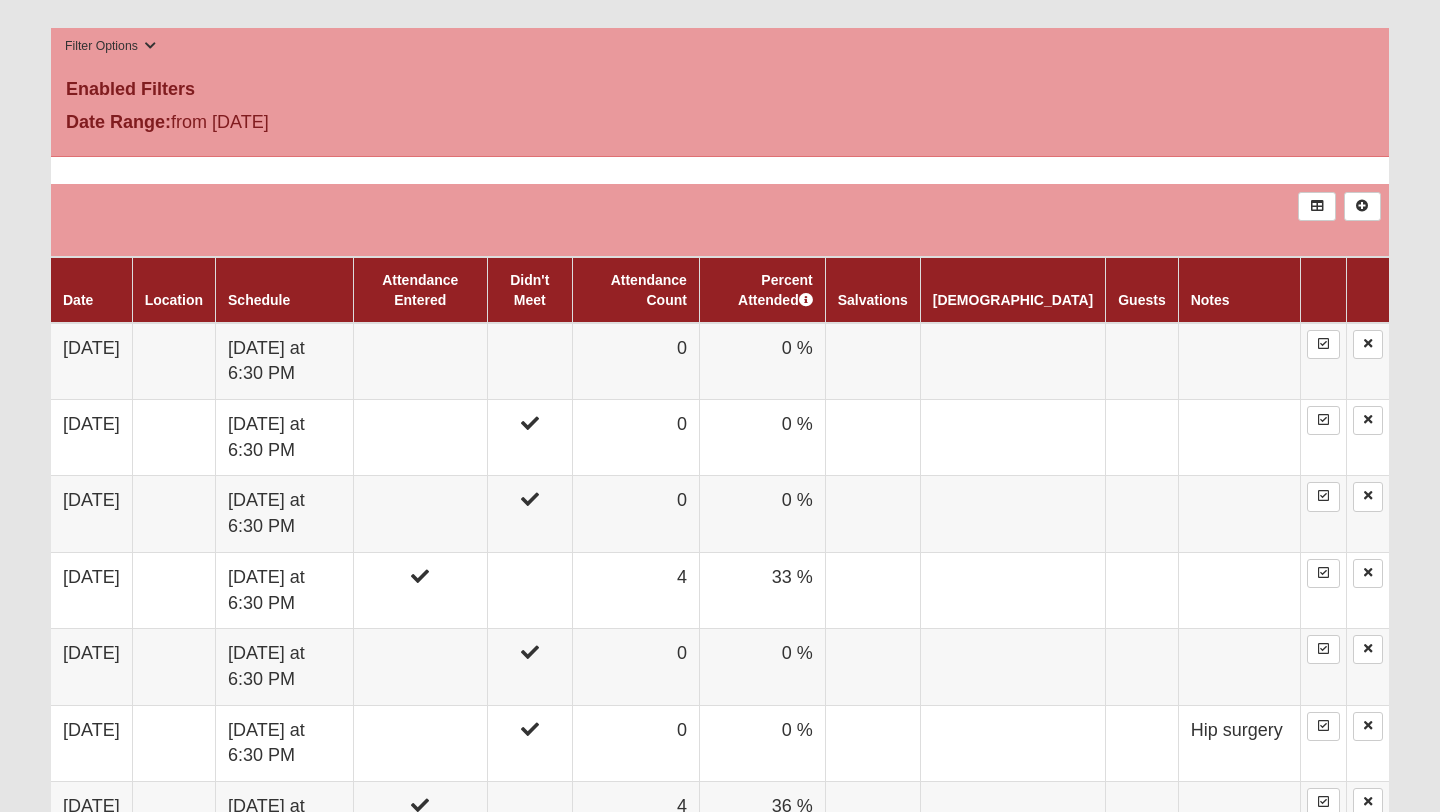 scroll, scrollTop: 1033, scrollLeft: 0, axis: vertical 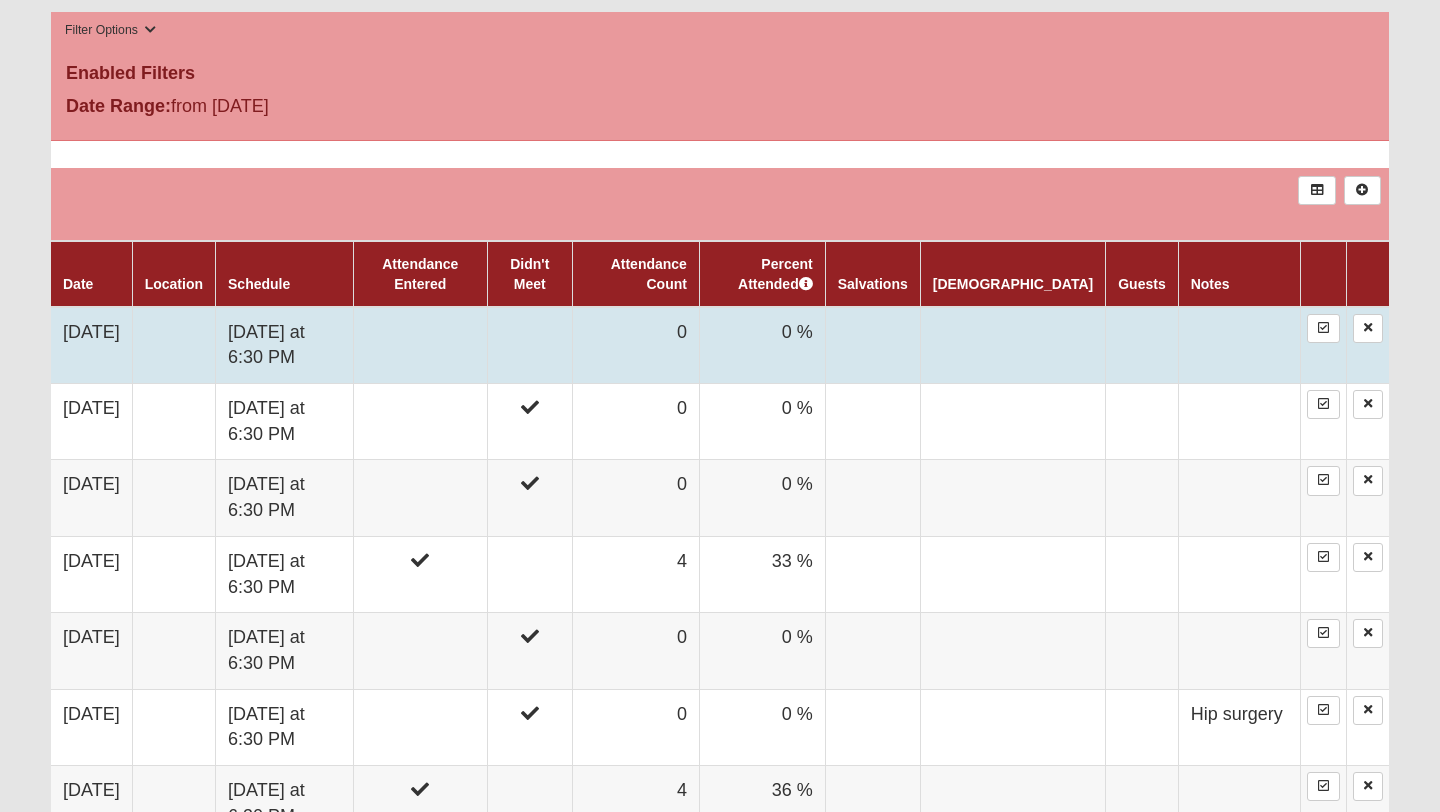 click at bounding box center (529, 345) 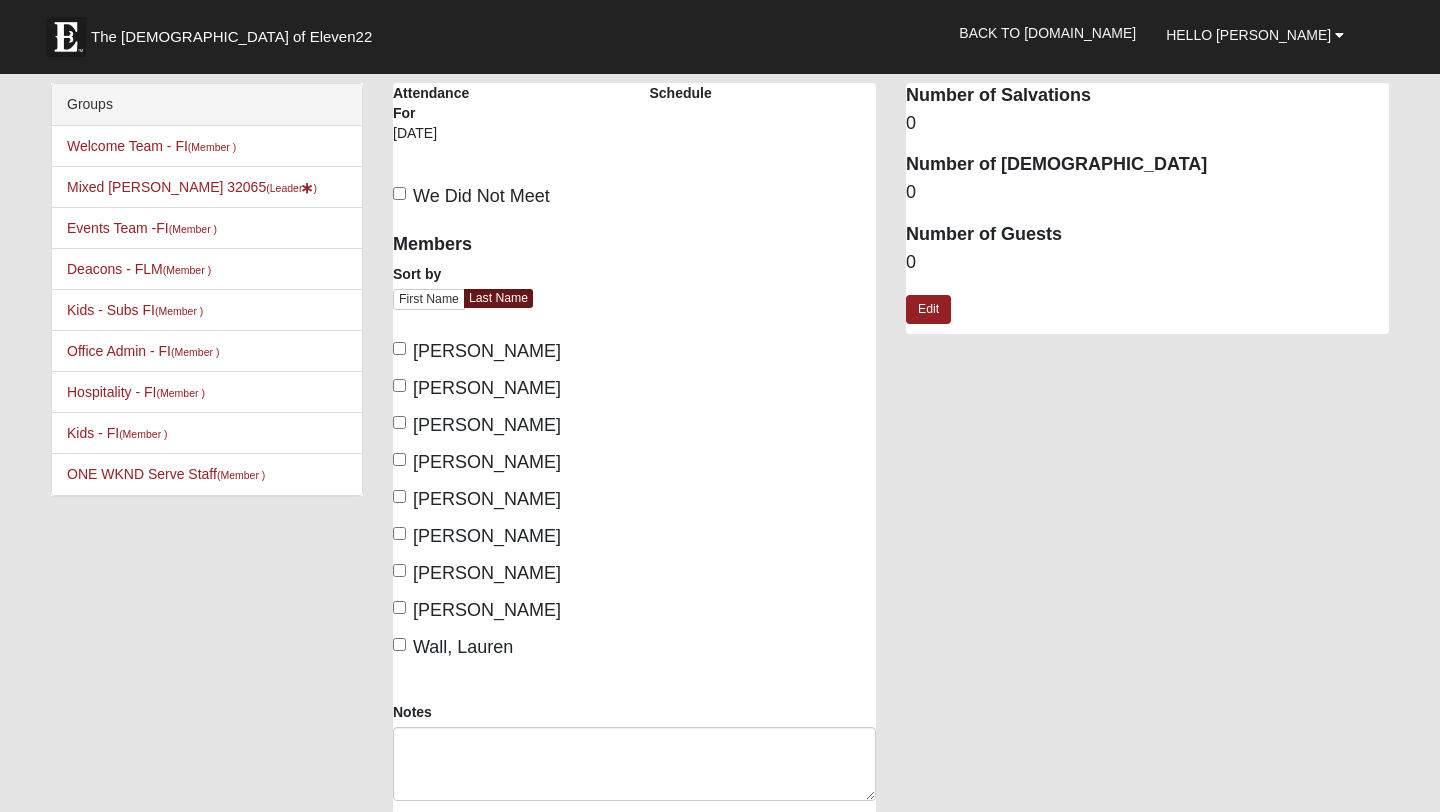 scroll, scrollTop: 0, scrollLeft: 0, axis: both 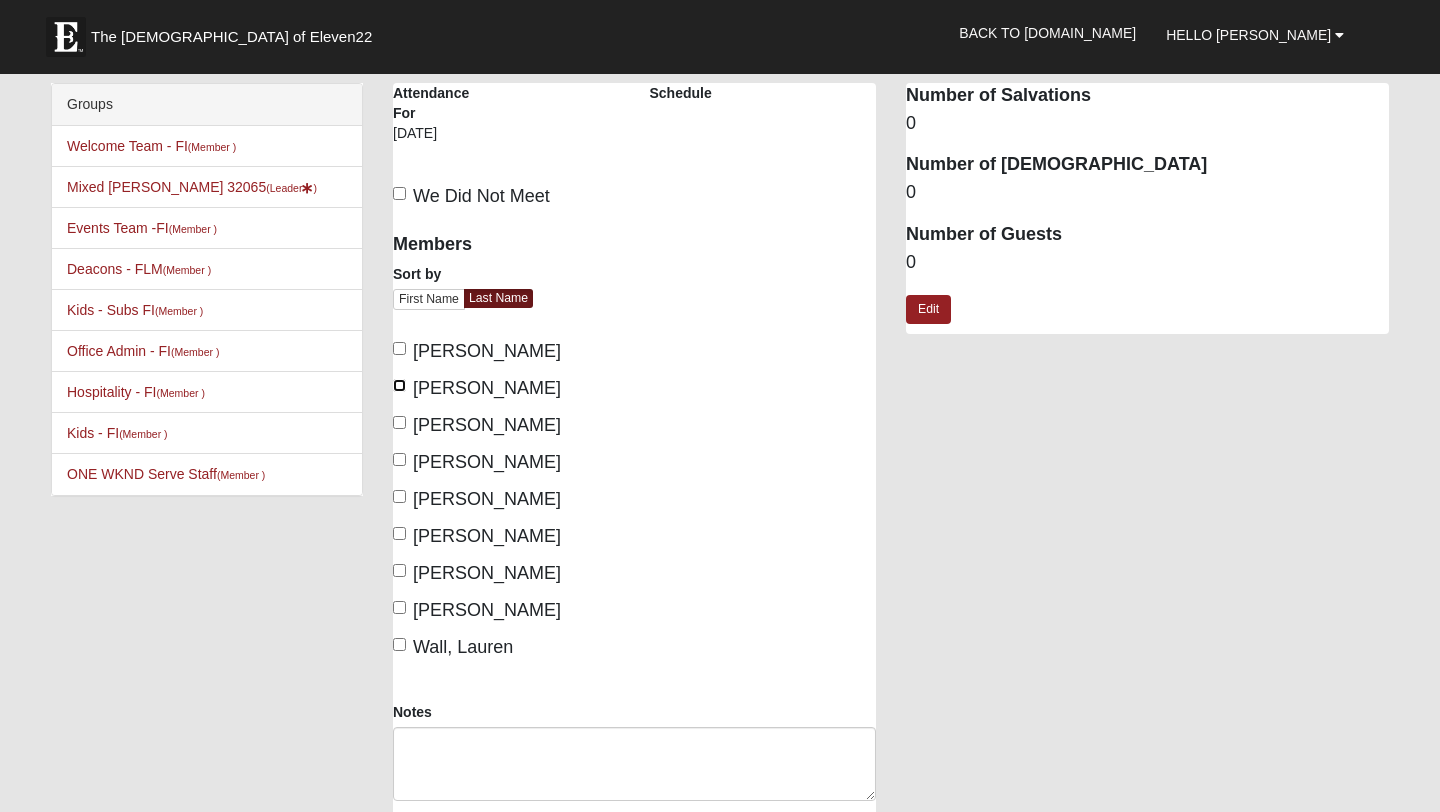 click on "Farmer, Brad" at bounding box center [399, 385] 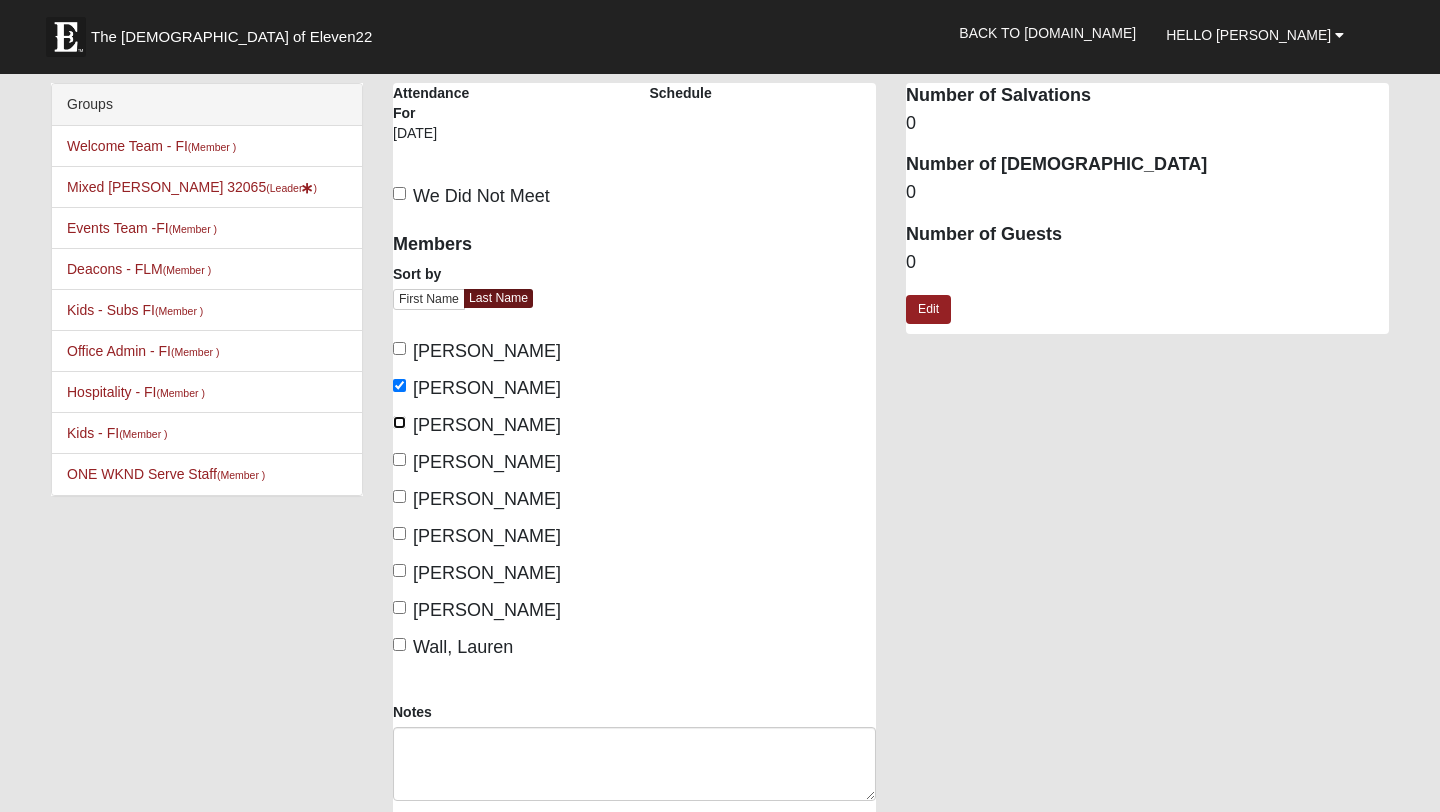 click on "Farmer, Carrie" at bounding box center (399, 422) 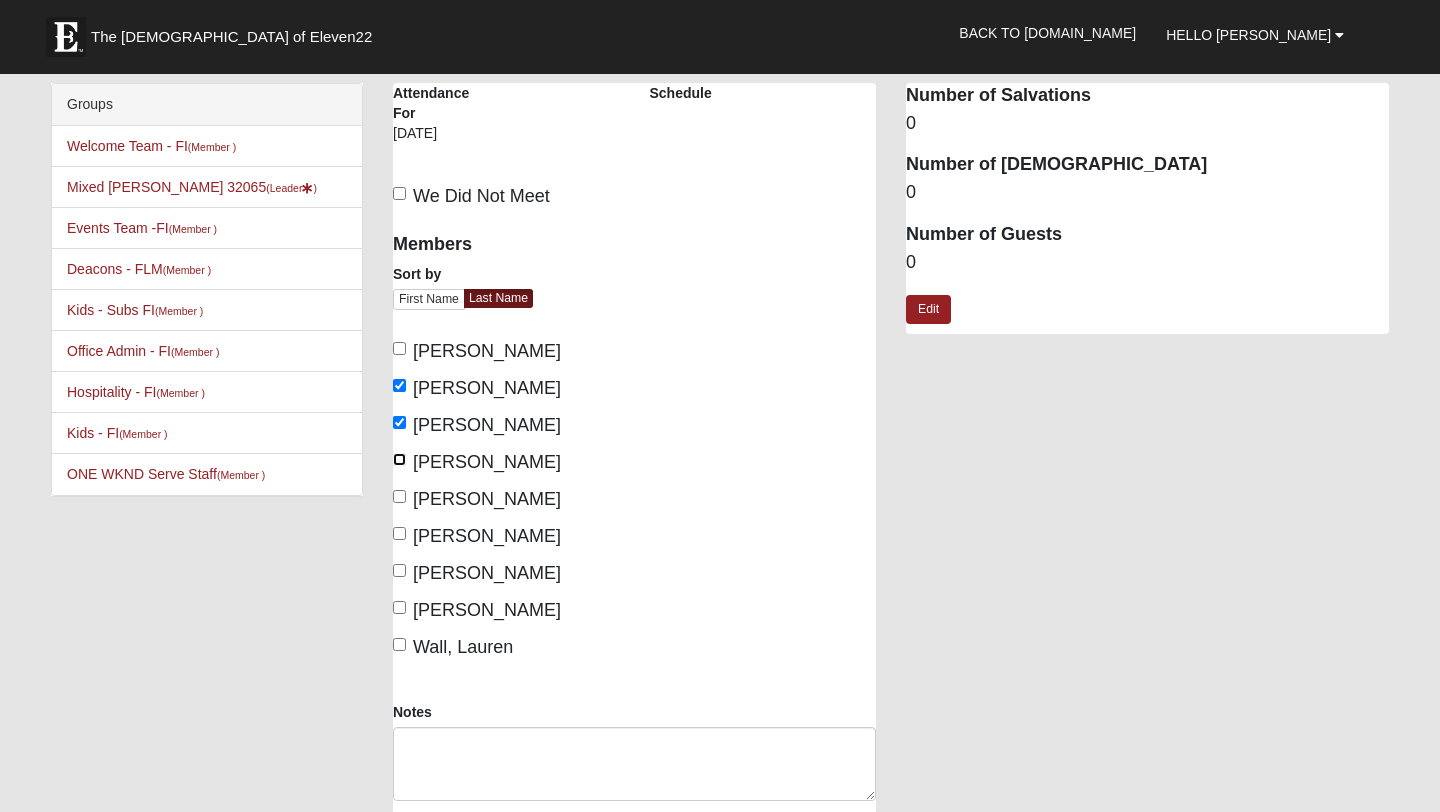 click on "Frechette, Kaya" at bounding box center (399, 459) 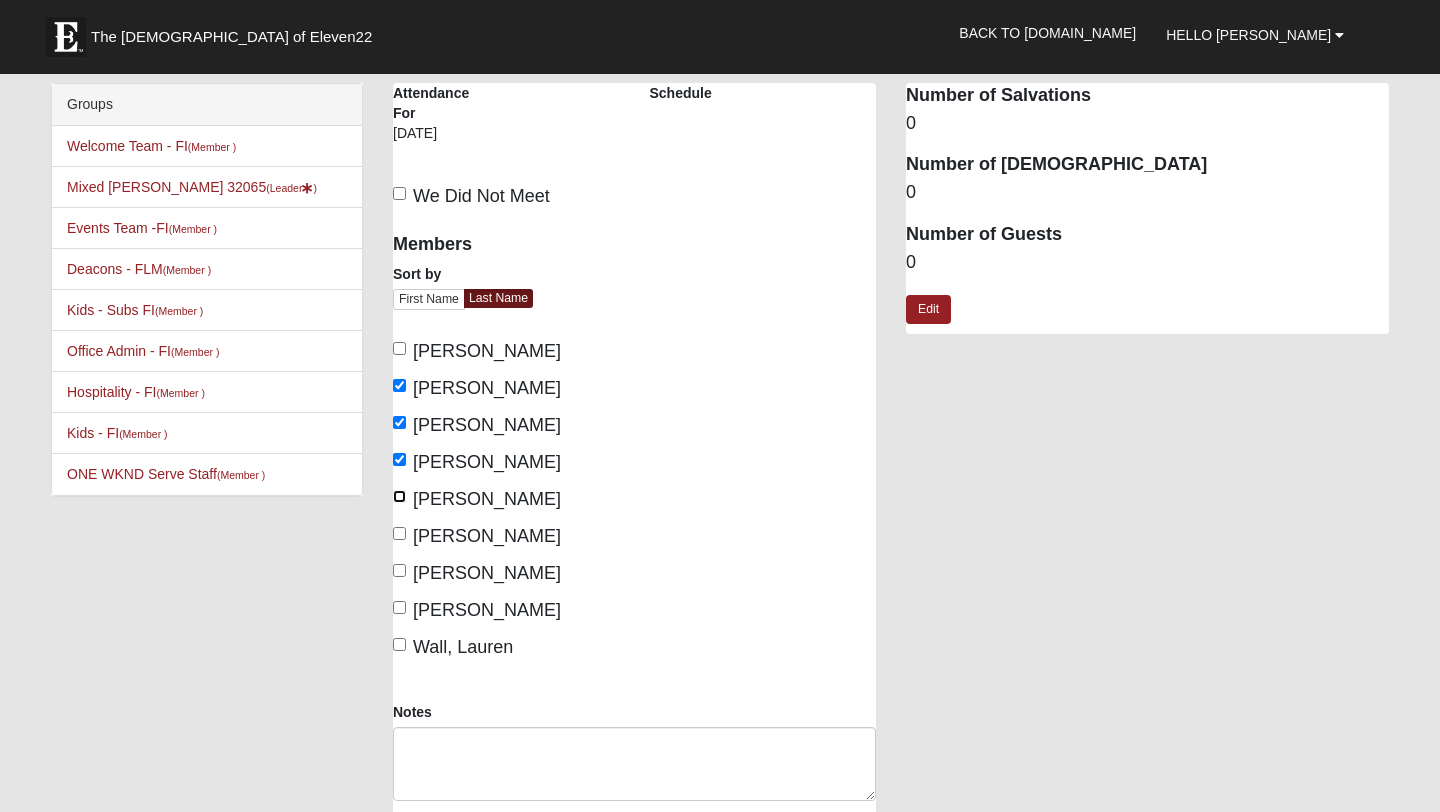 click on "Newton, Arline" at bounding box center (399, 496) 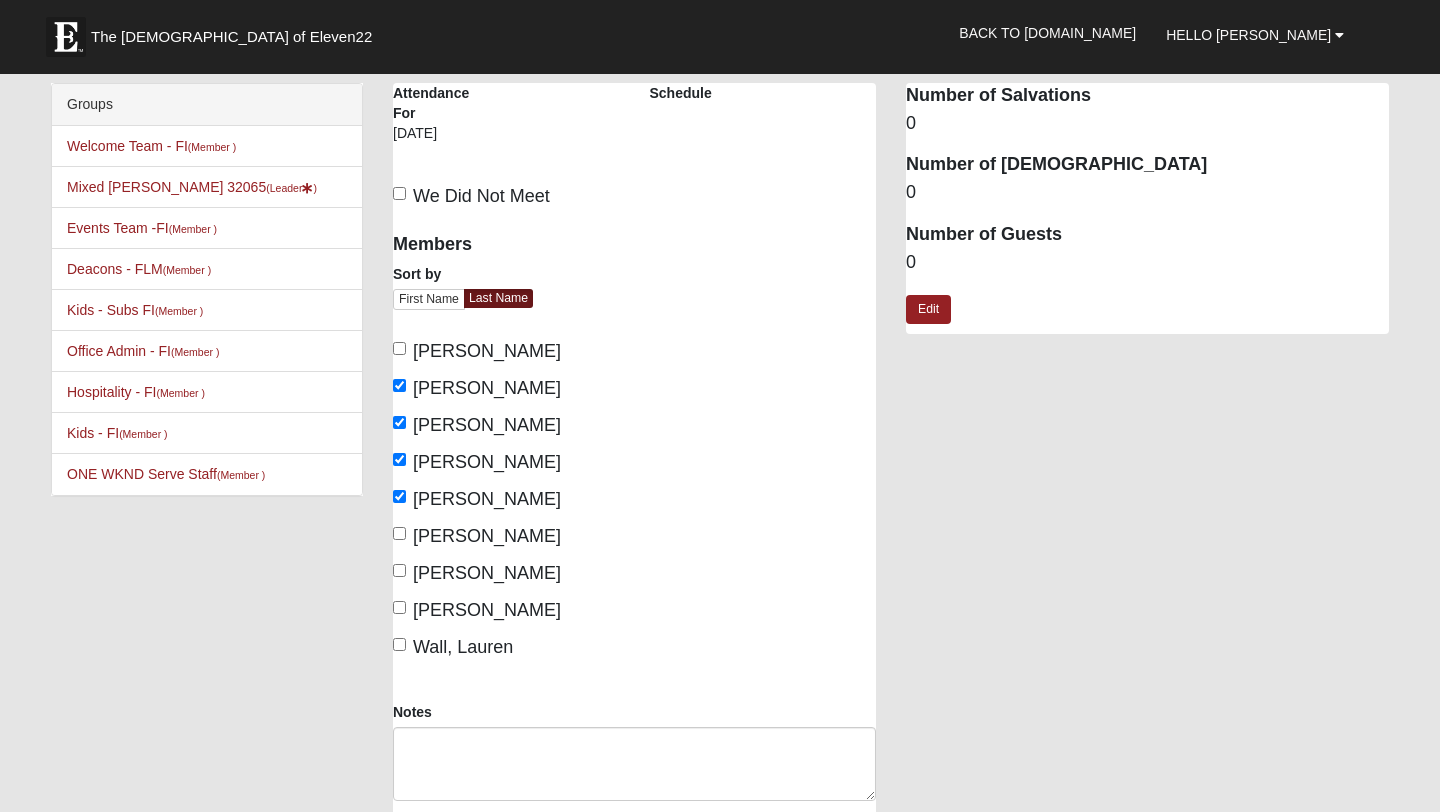 click on "Newton, Chris" at bounding box center [477, 536] 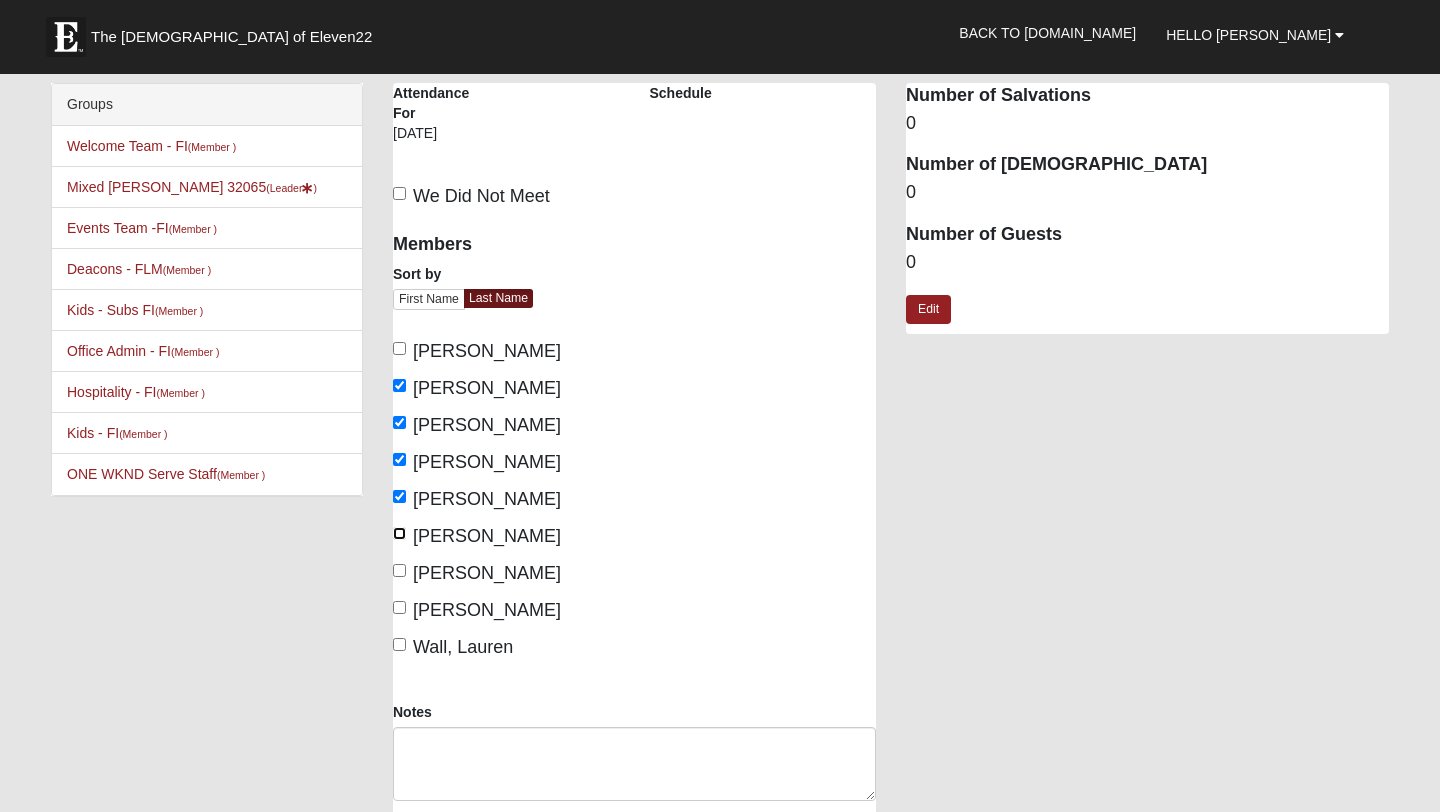 click on "Newton, Chris" at bounding box center (399, 533) 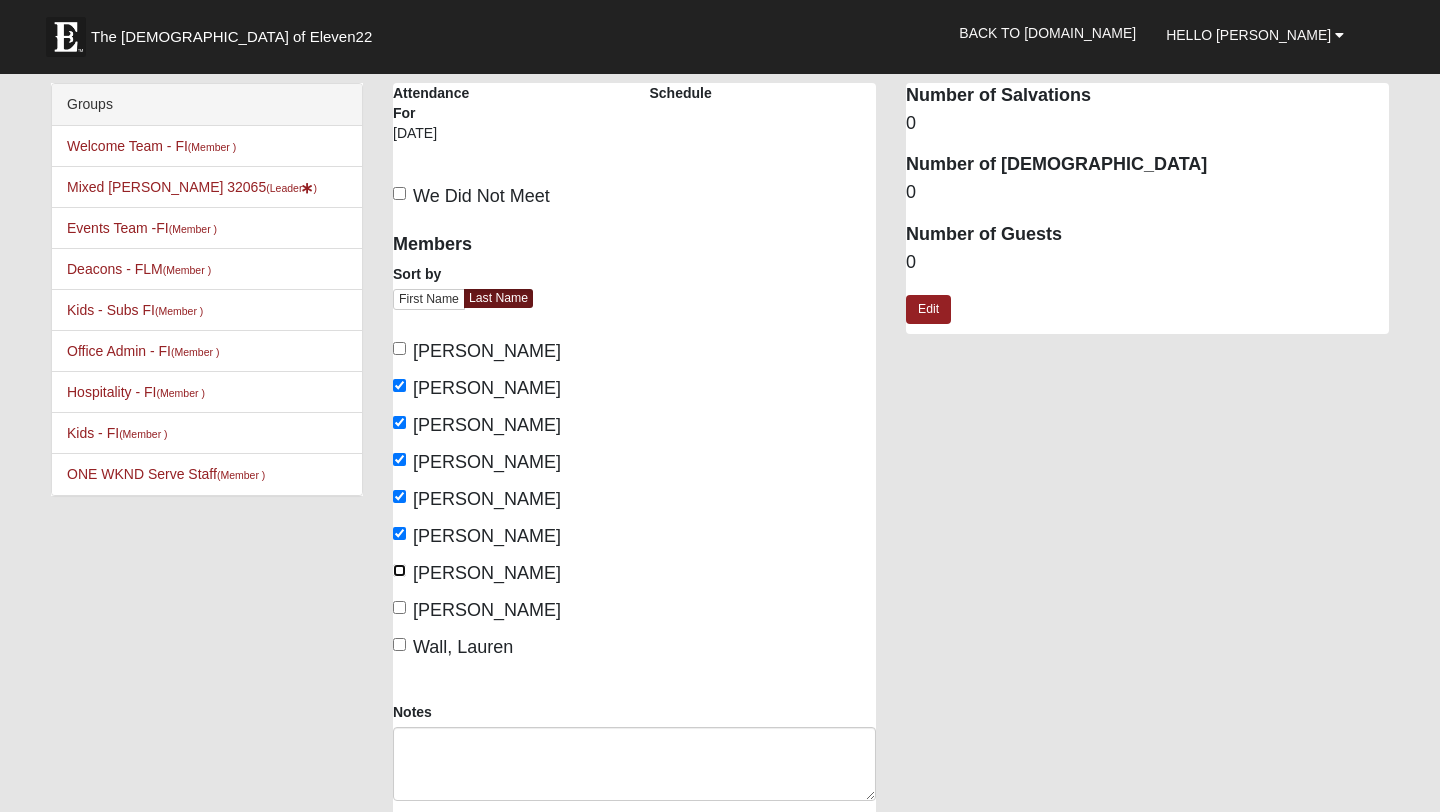 click on "Sanders, Heather" at bounding box center (399, 570) 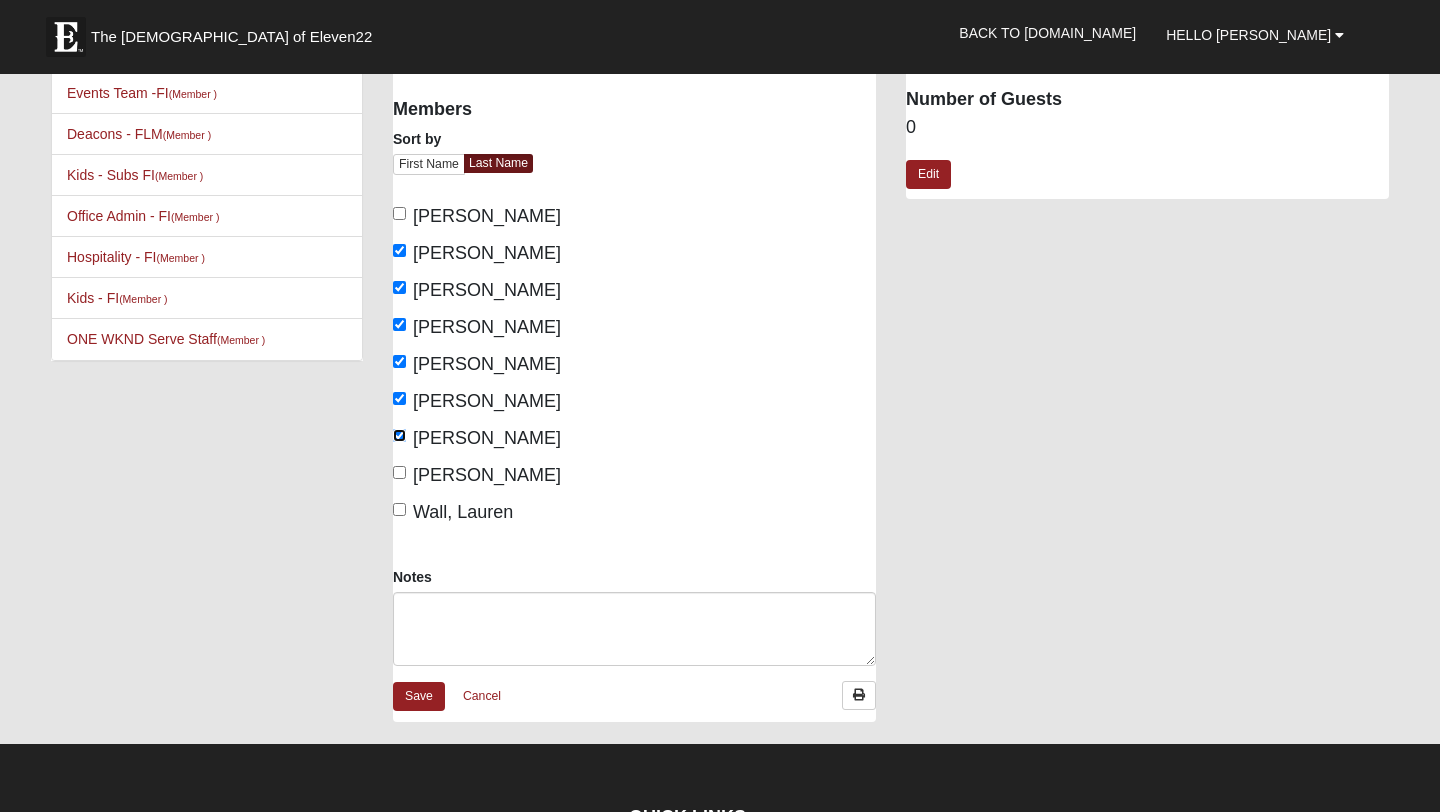 scroll, scrollTop: 140, scrollLeft: 0, axis: vertical 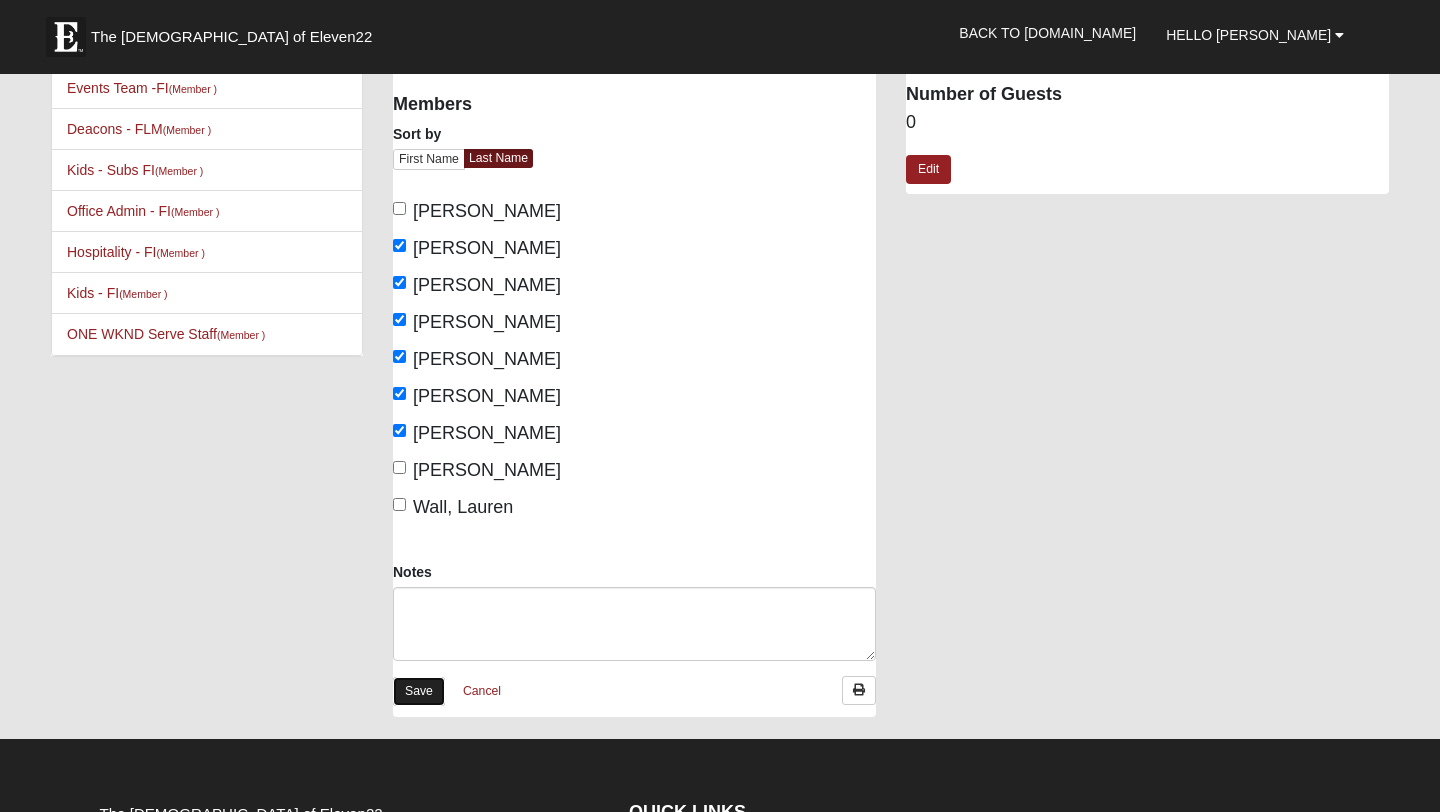 click on "Save" at bounding box center (419, 691) 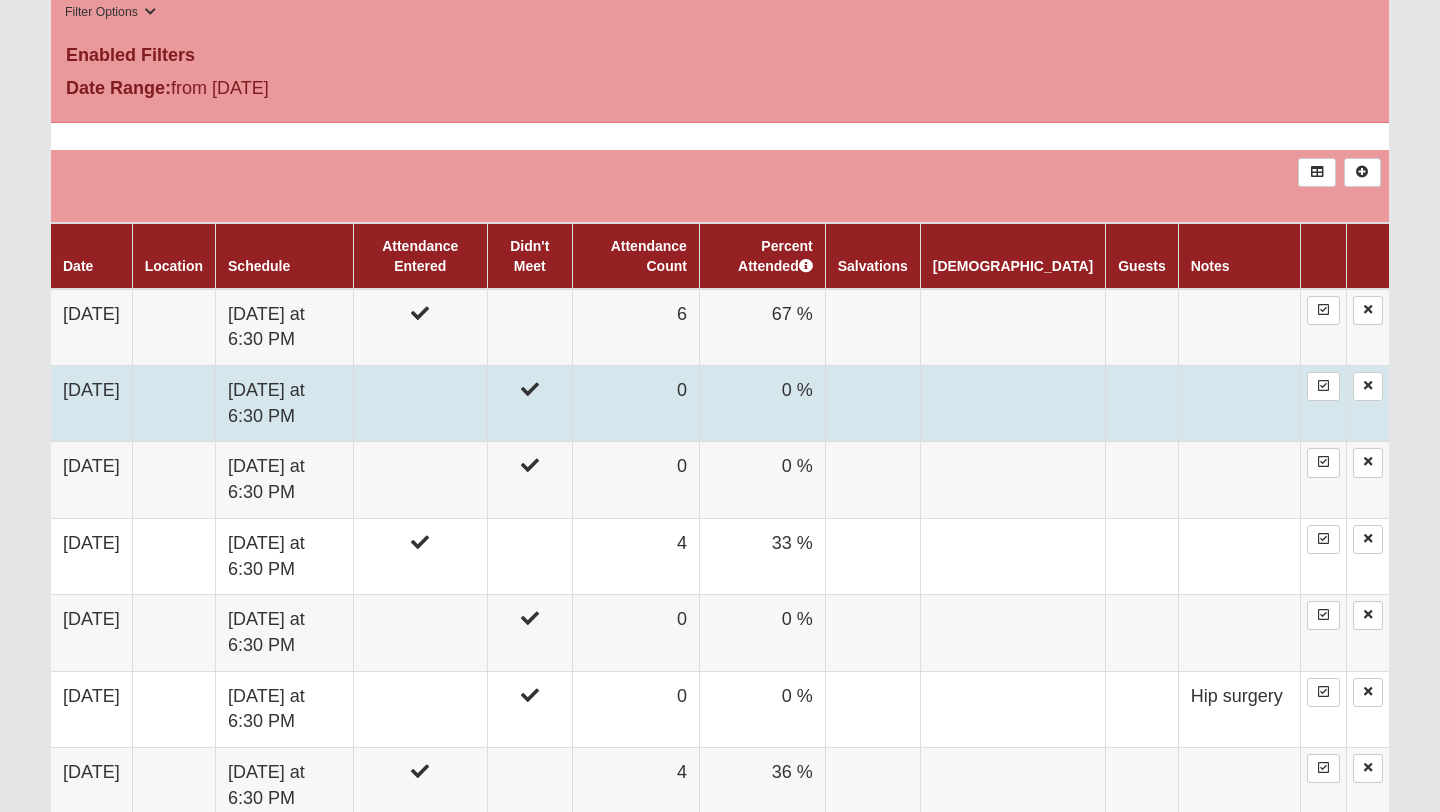 scroll, scrollTop: 951, scrollLeft: 0, axis: vertical 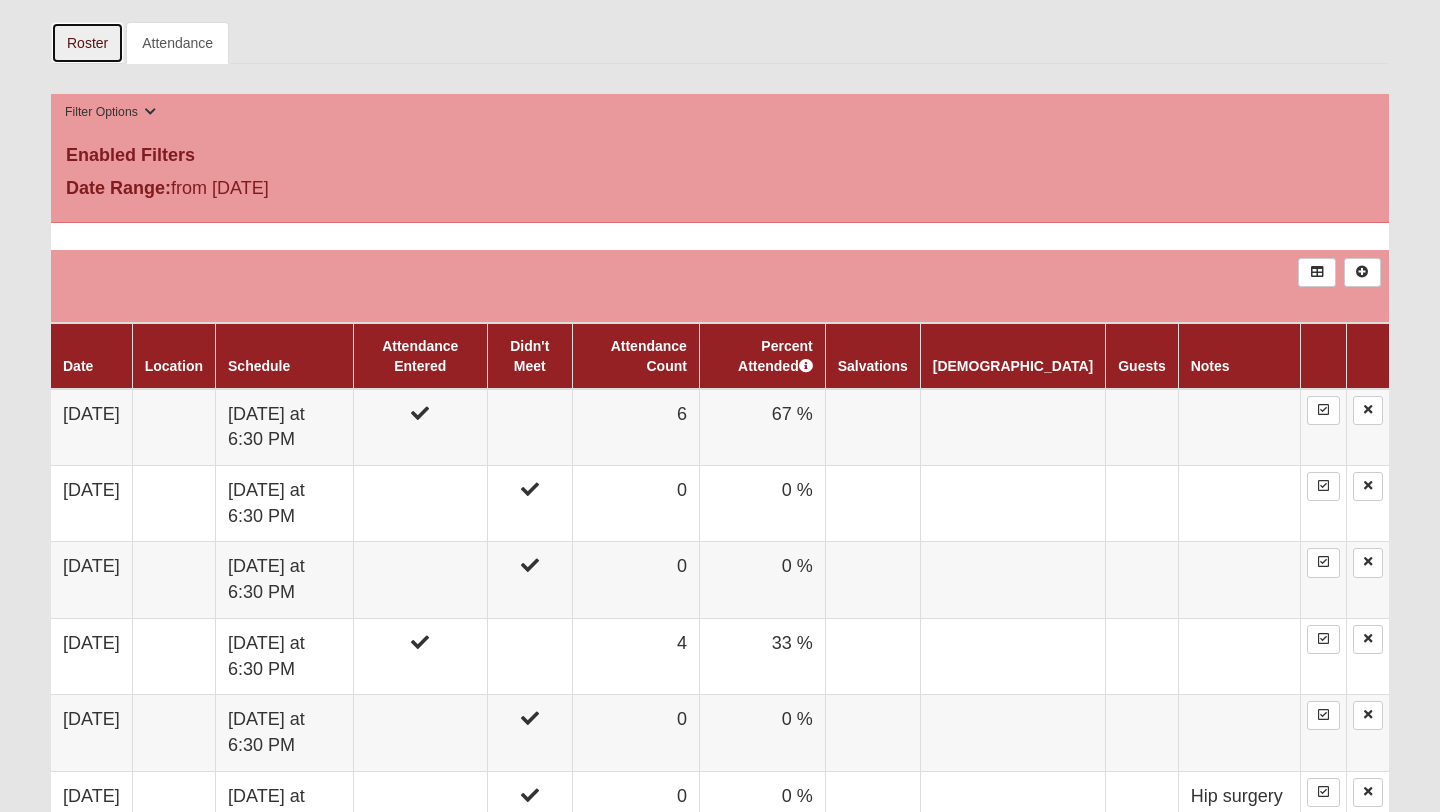 click on "Roster" at bounding box center (87, 43) 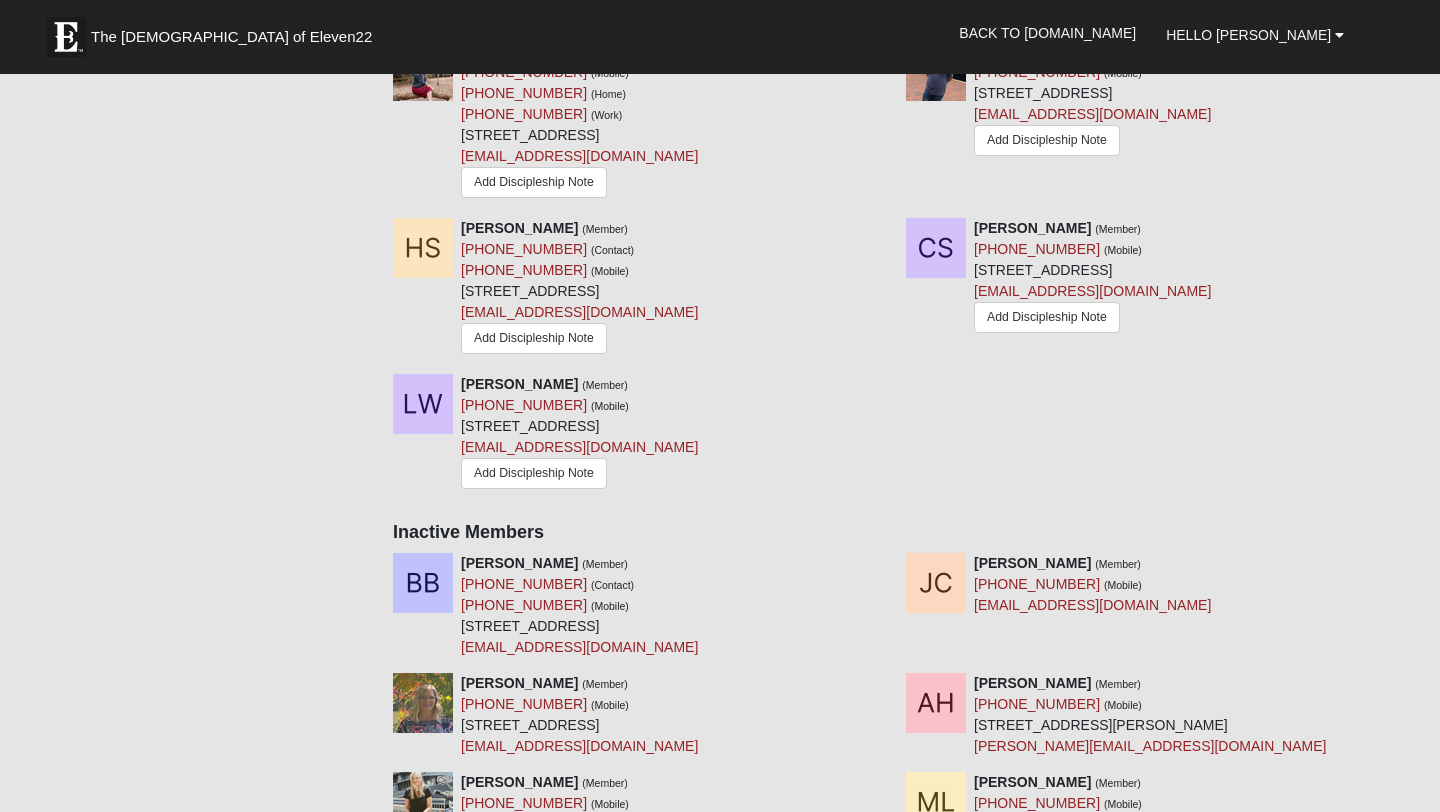 scroll, scrollTop: 1284, scrollLeft: 0, axis: vertical 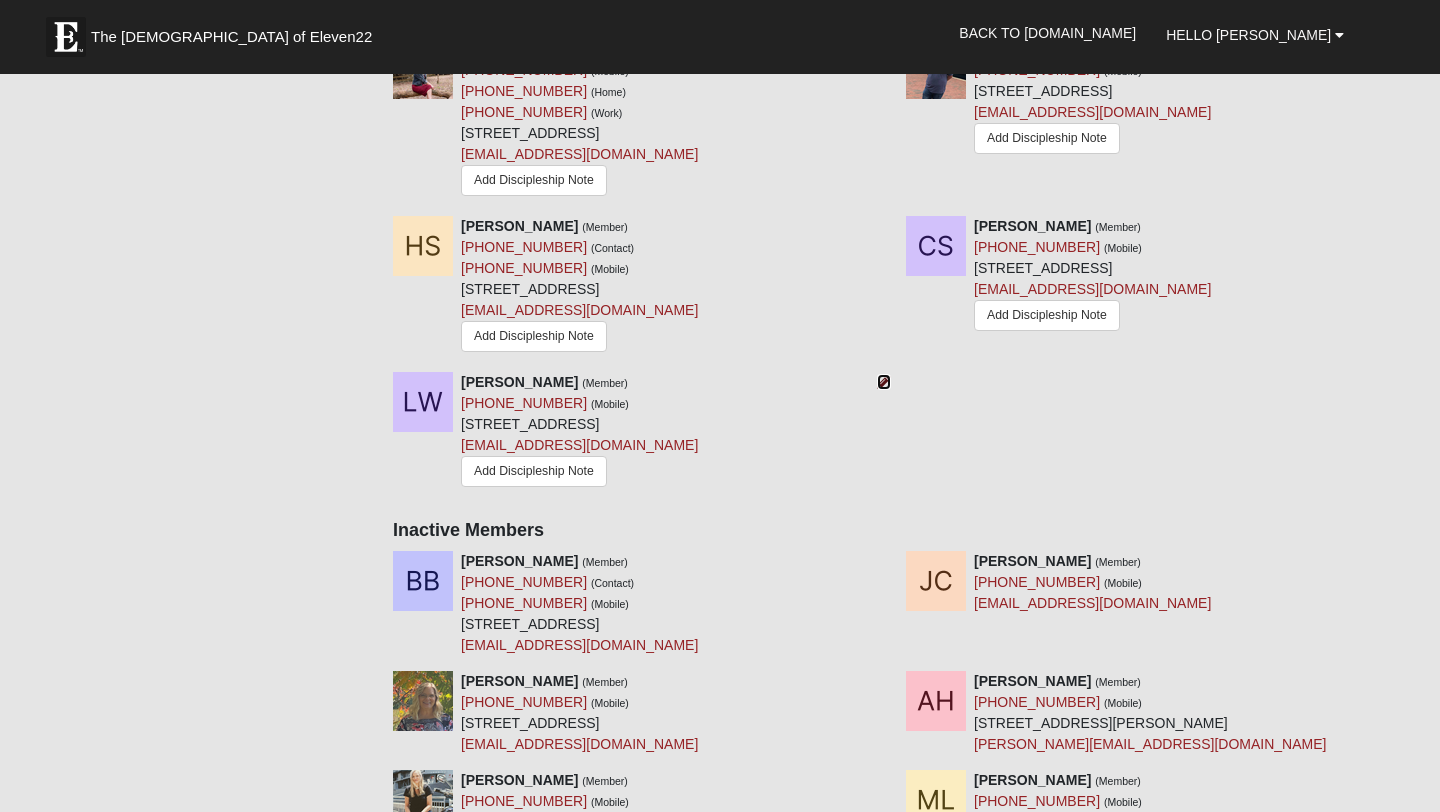 click at bounding box center [884, 382] 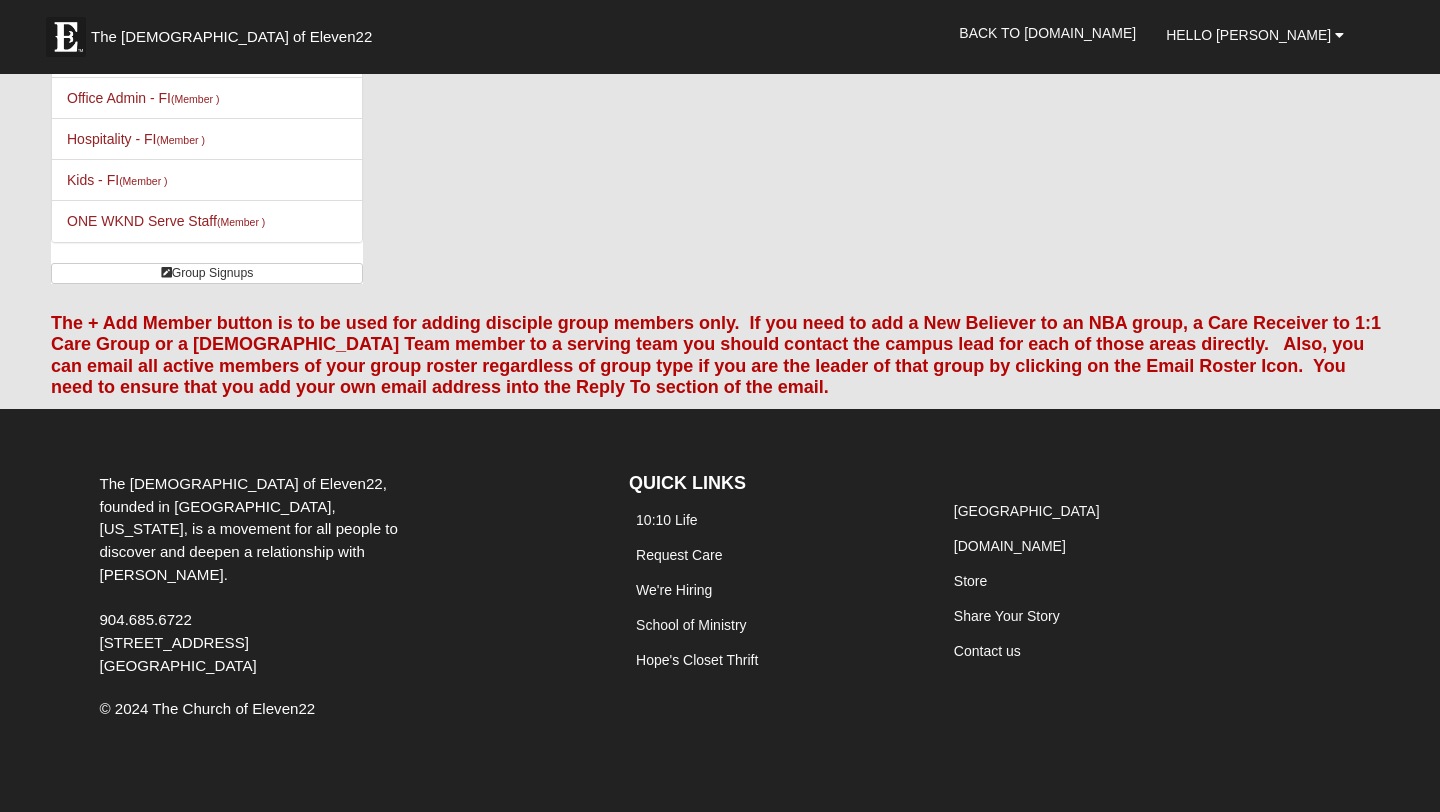 scroll, scrollTop: 0, scrollLeft: 0, axis: both 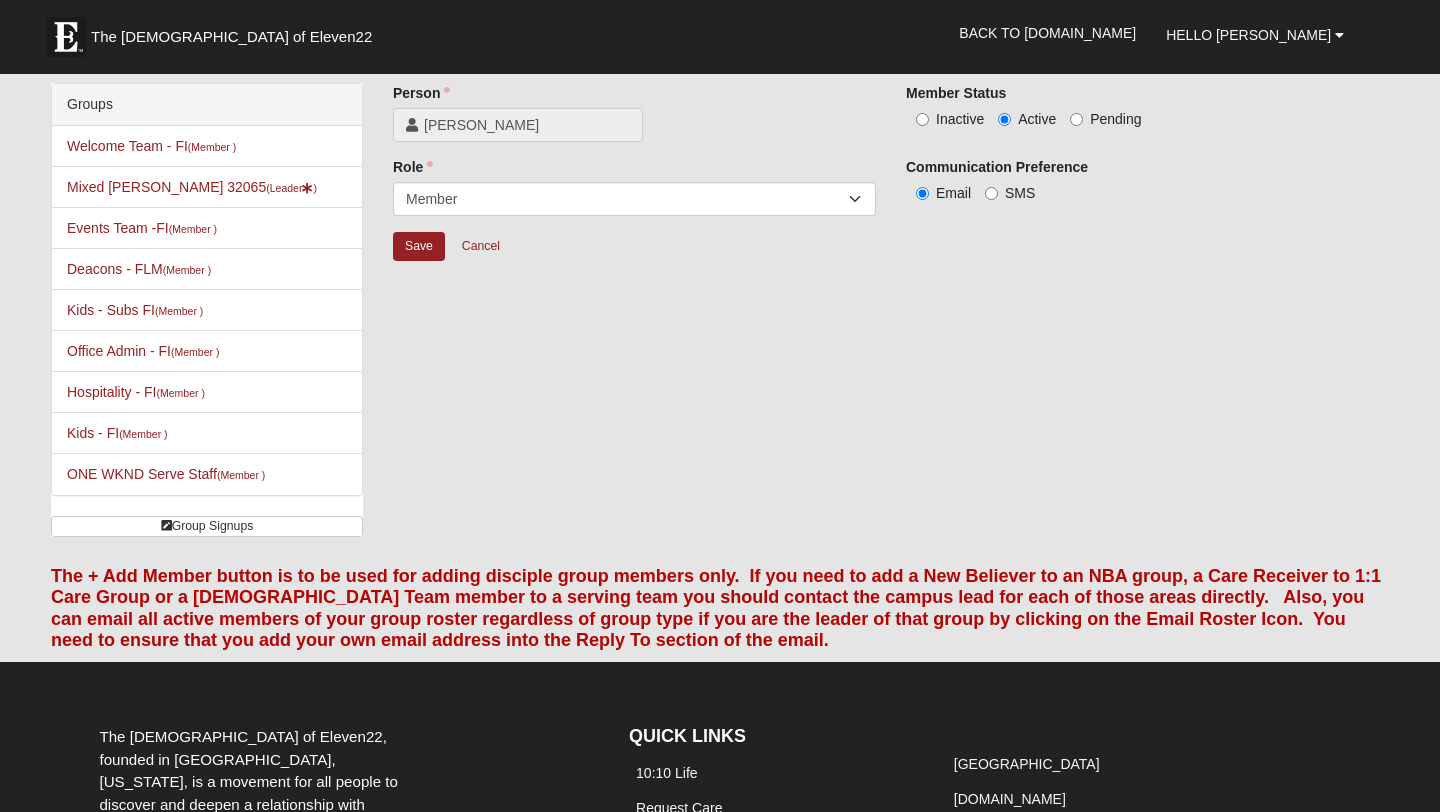 click on "Inactive" at bounding box center (945, 119) 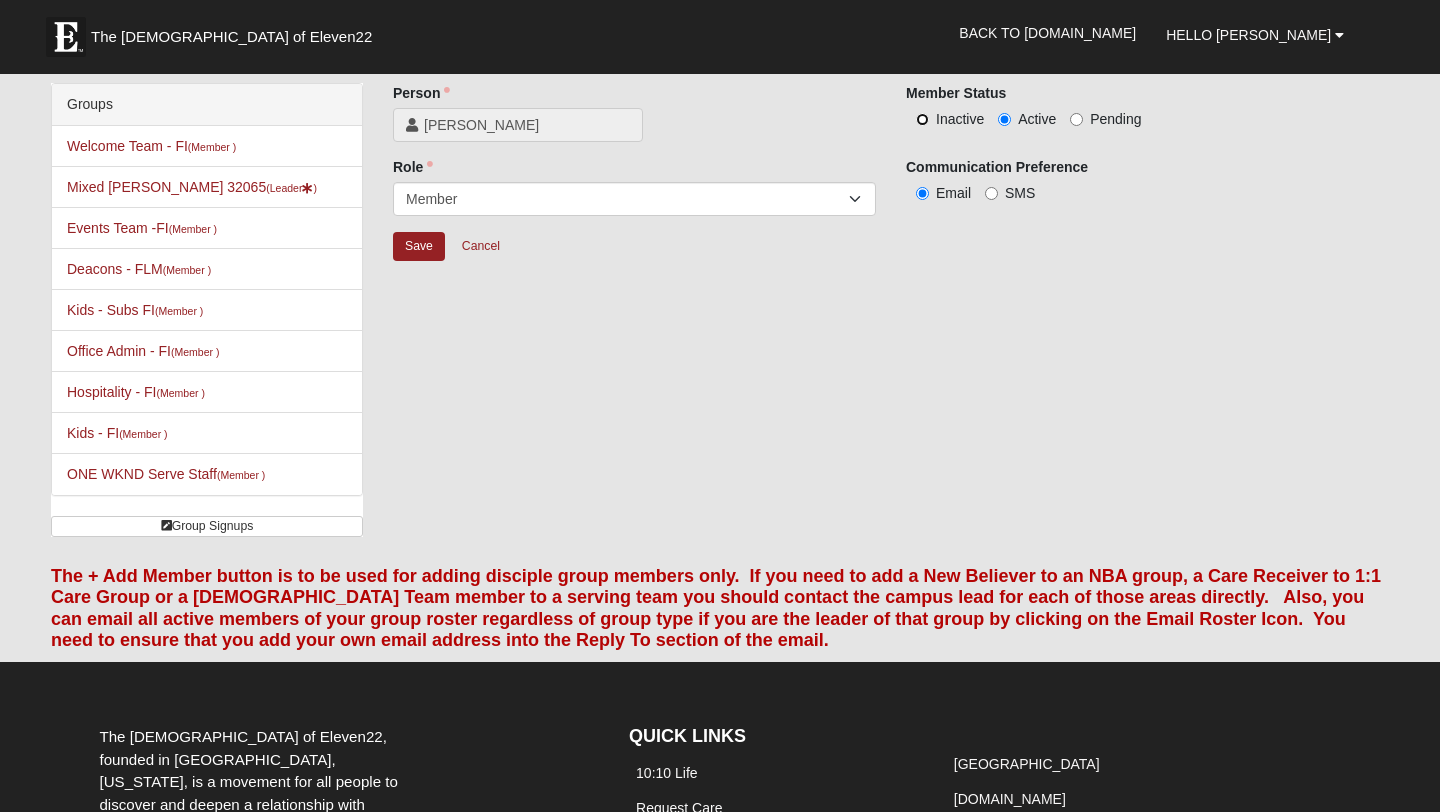 click on "Inactive" at bounding box center [922, 119] 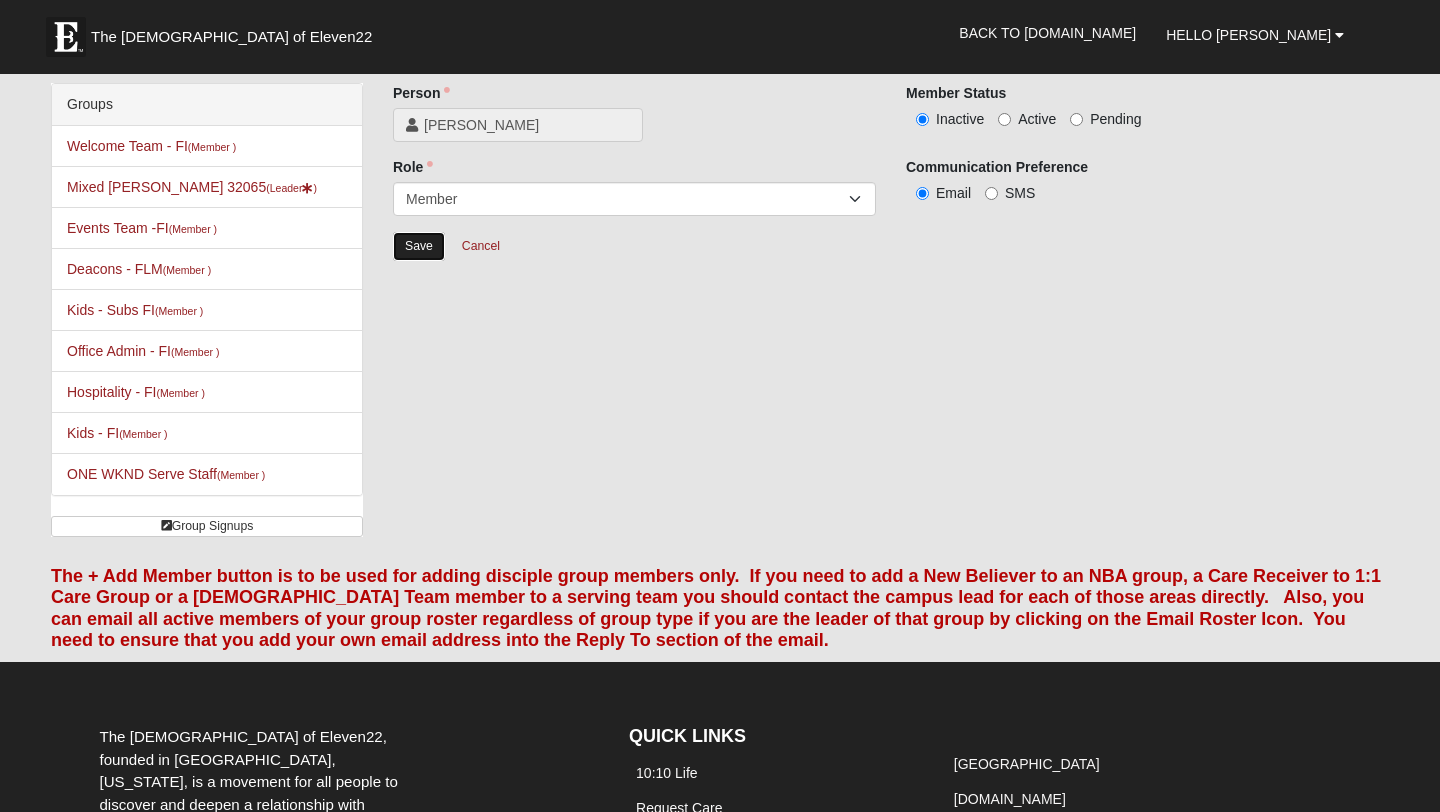click on "Save" at bounding box center [419, 246] 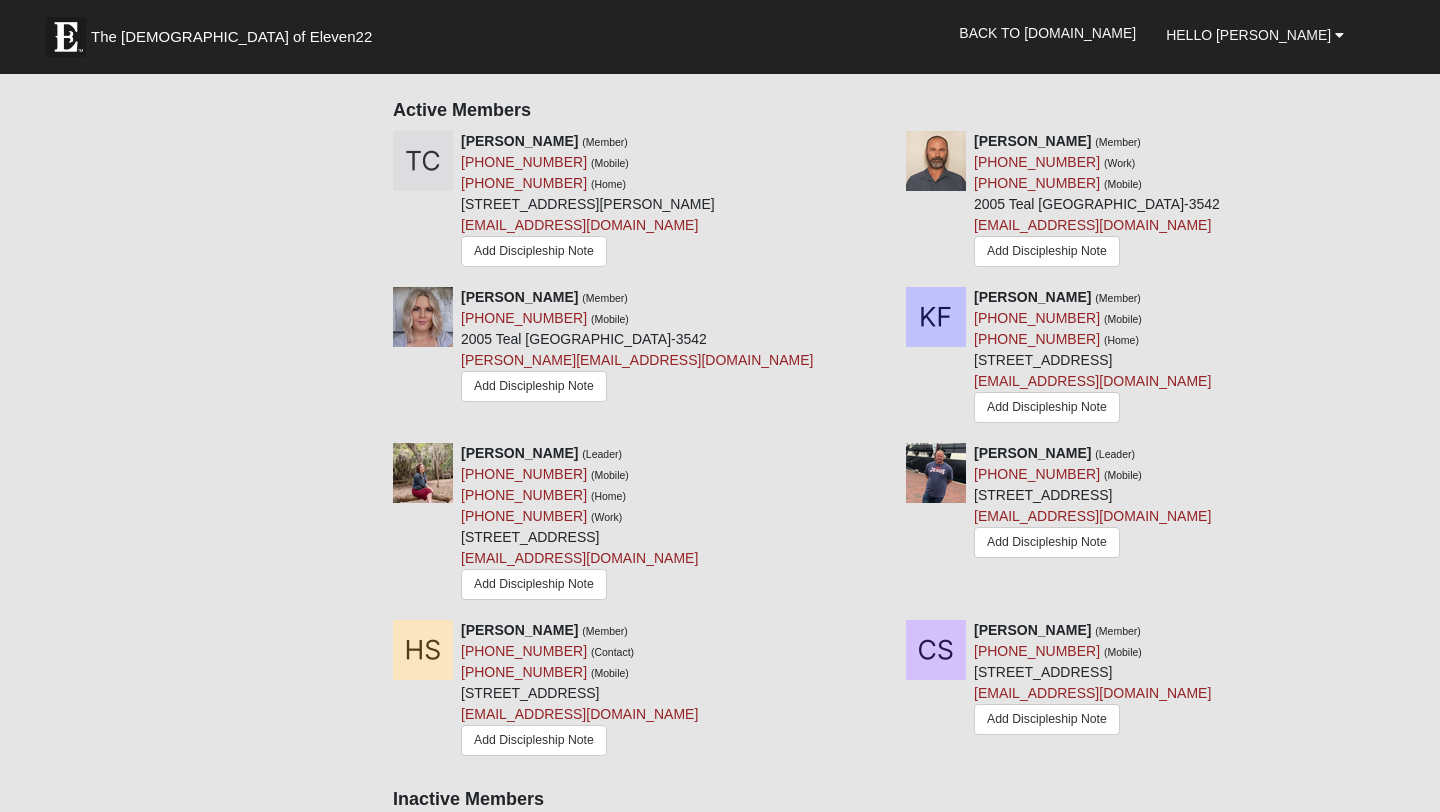 scroll, scrollTop: 909, scrollLeft: 0, axis: vertical 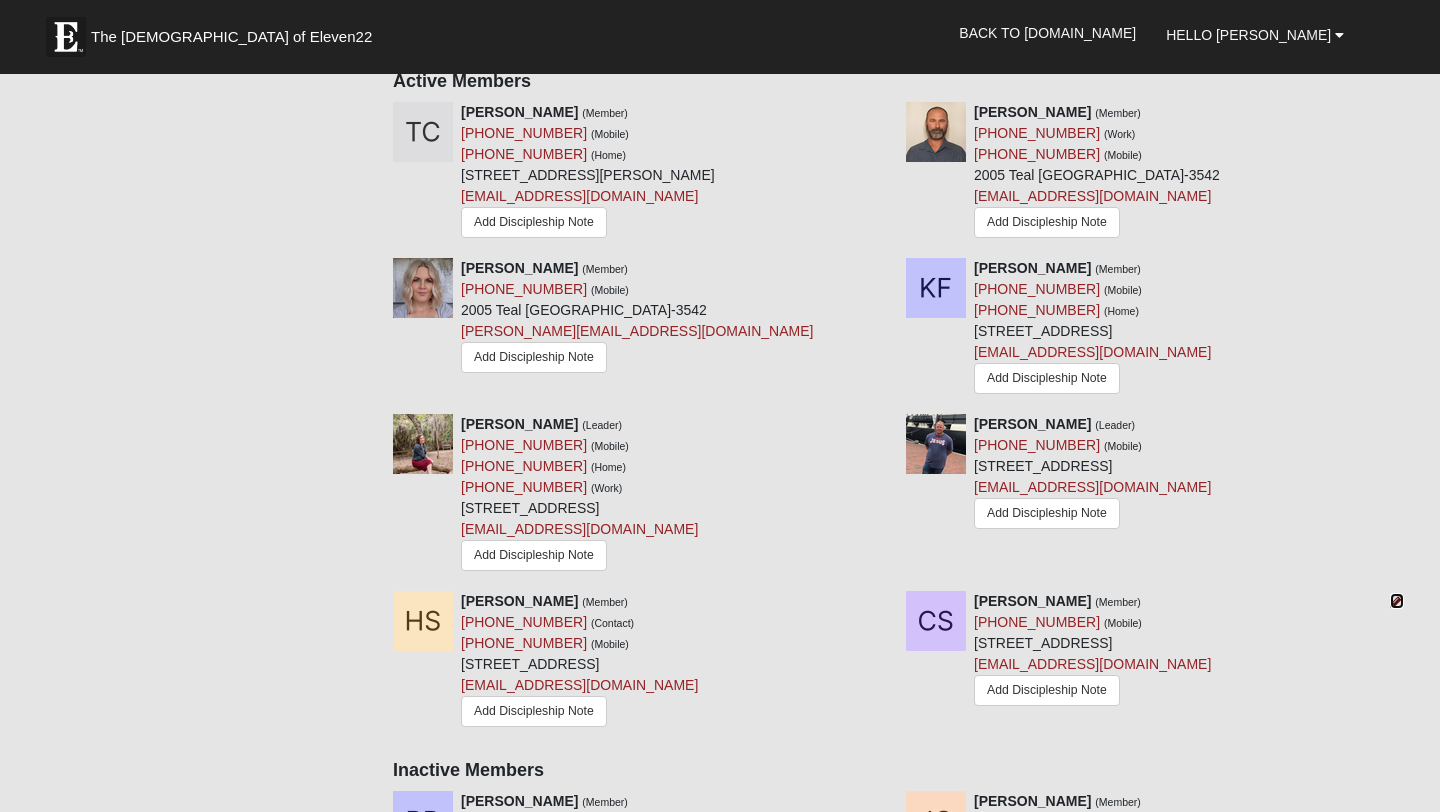 click at bounding box center [1397, 601] 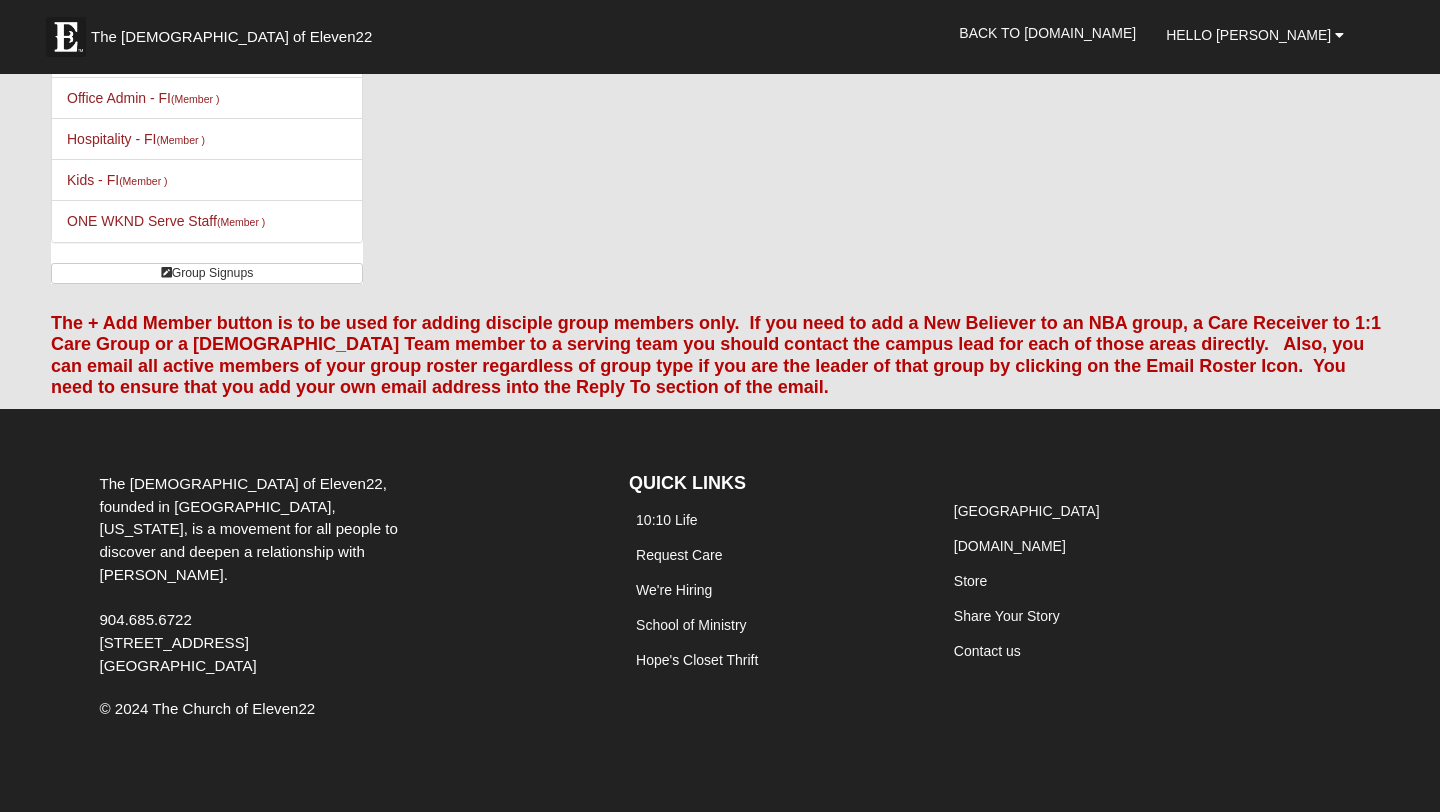 scroll, scrollTop: 0, scrollLeft: 0, axis: both 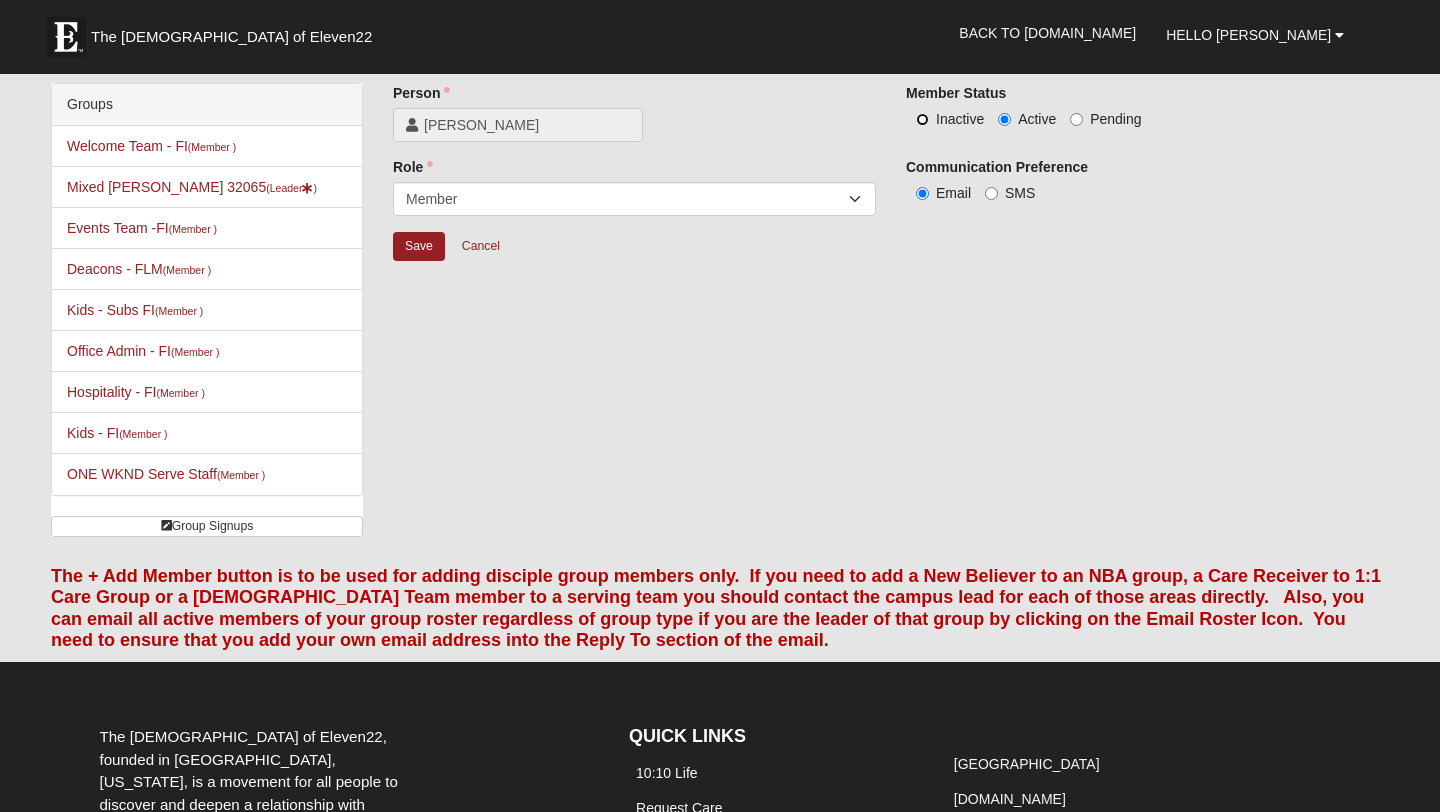 click on "Inactive" at bounding box center [922, 119] 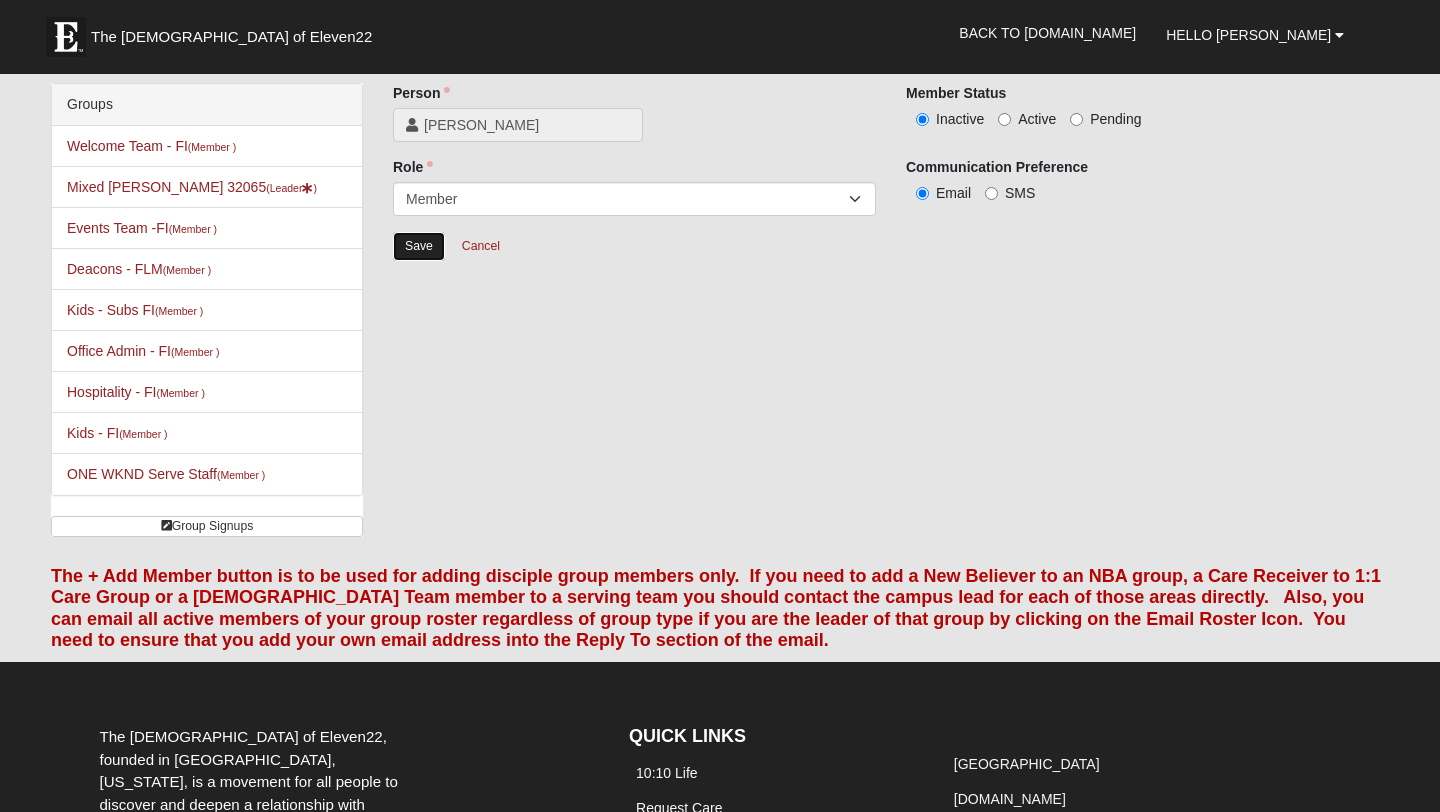 click on "Save" at bounding box center (419, 246) 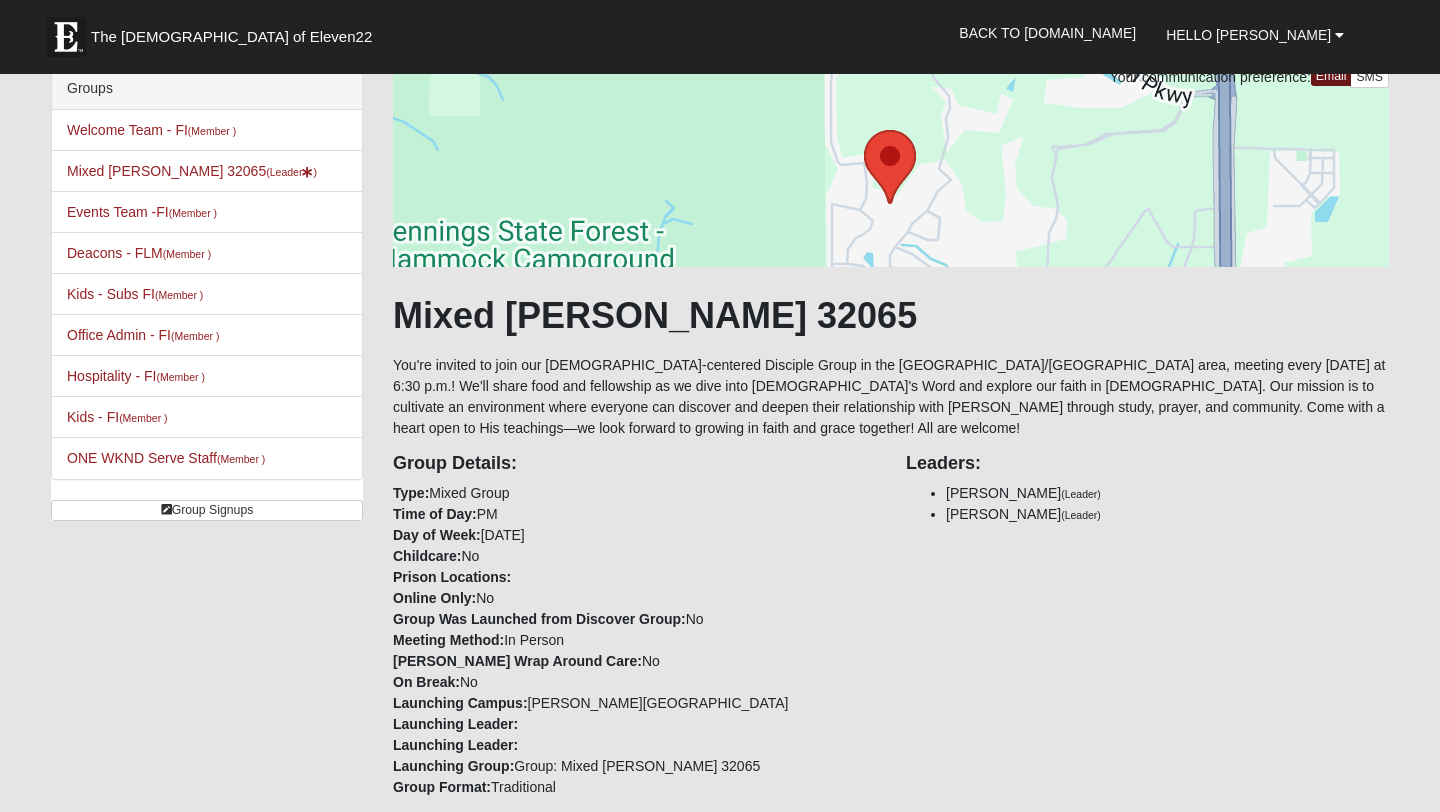 scroll, scrollTop: 0, scrollLeft: 0, axis: both 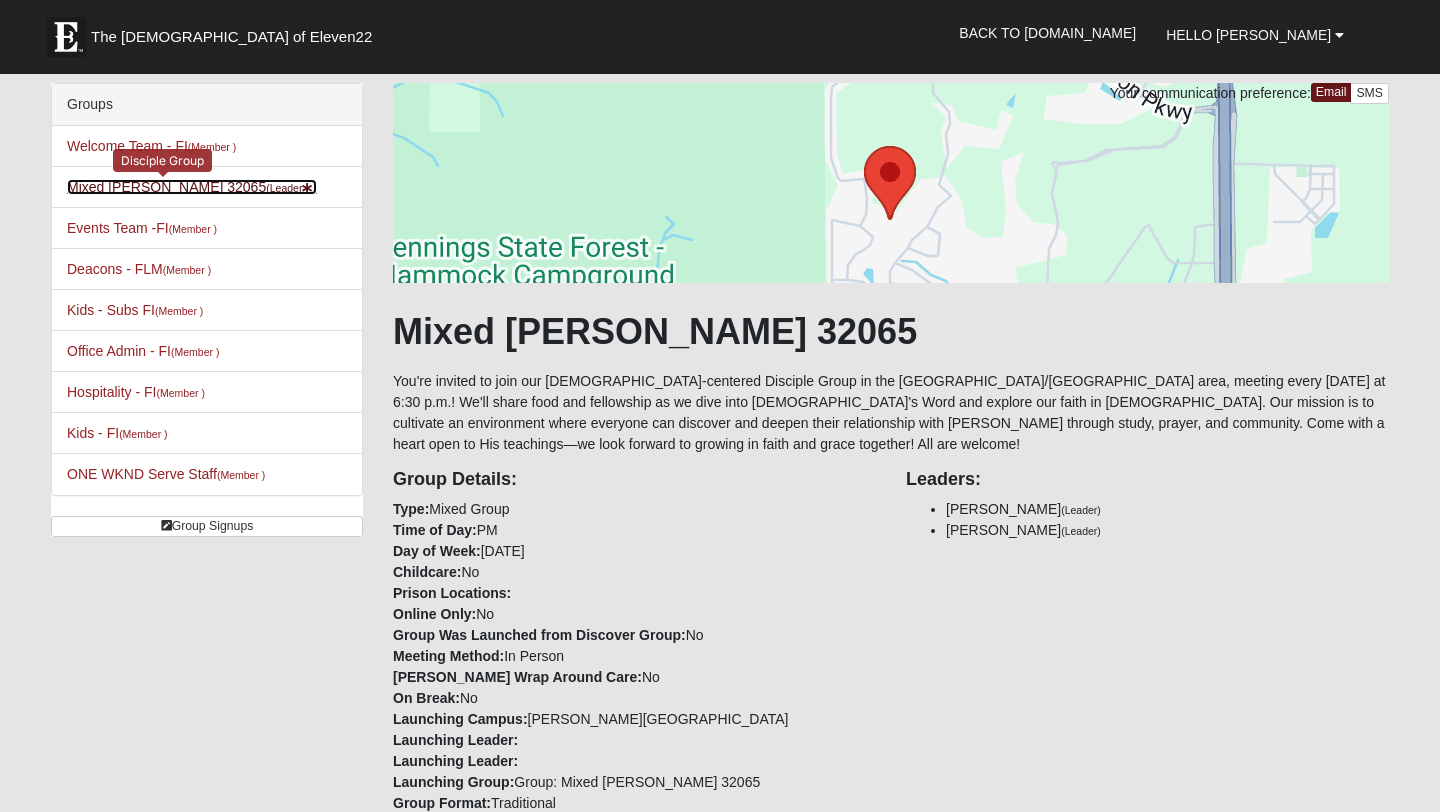 click on "Mixed Newton 32065  (Leader
)" at bounding box center [192, 187] 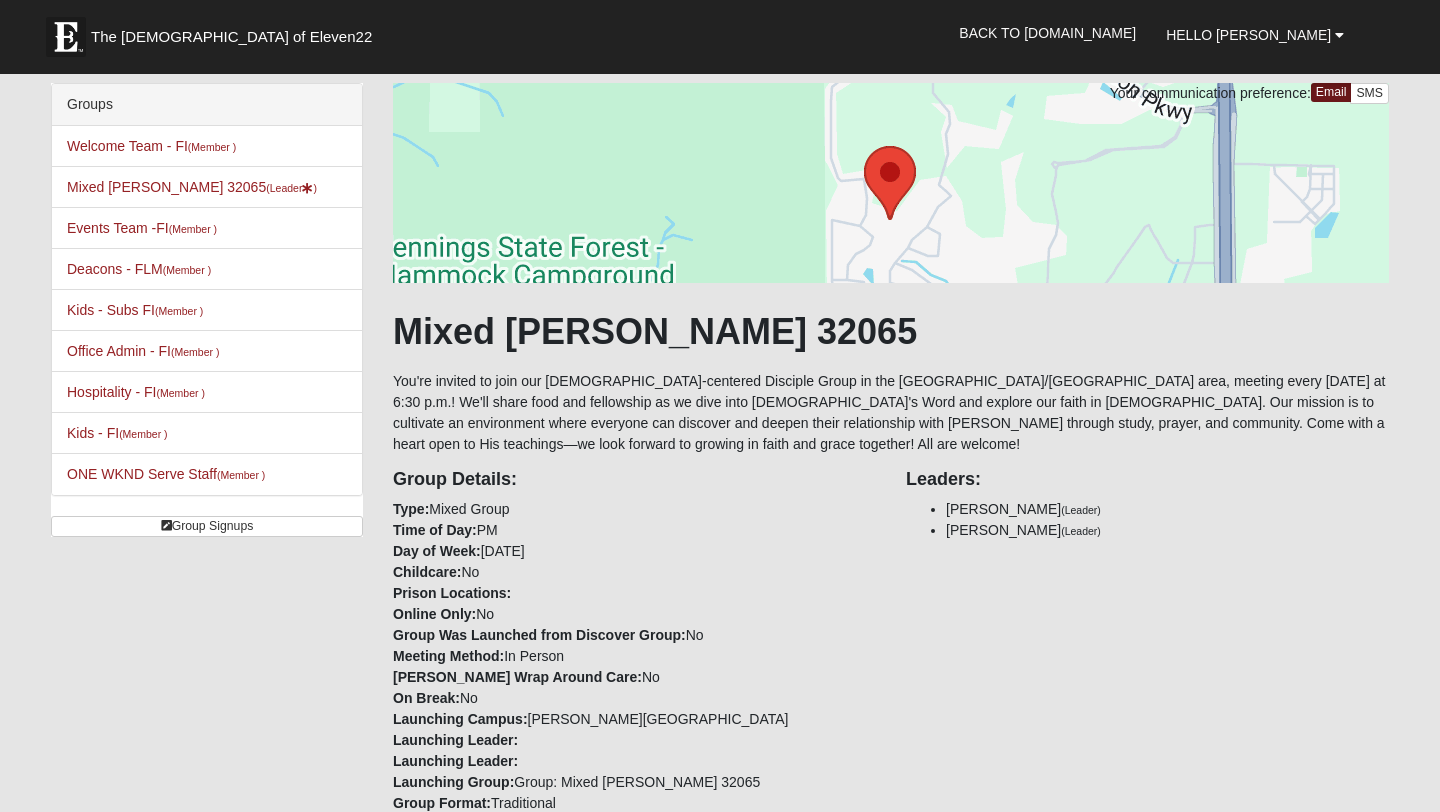 scroll, scrollTop: 0, scrollLeft: 0, axis: both 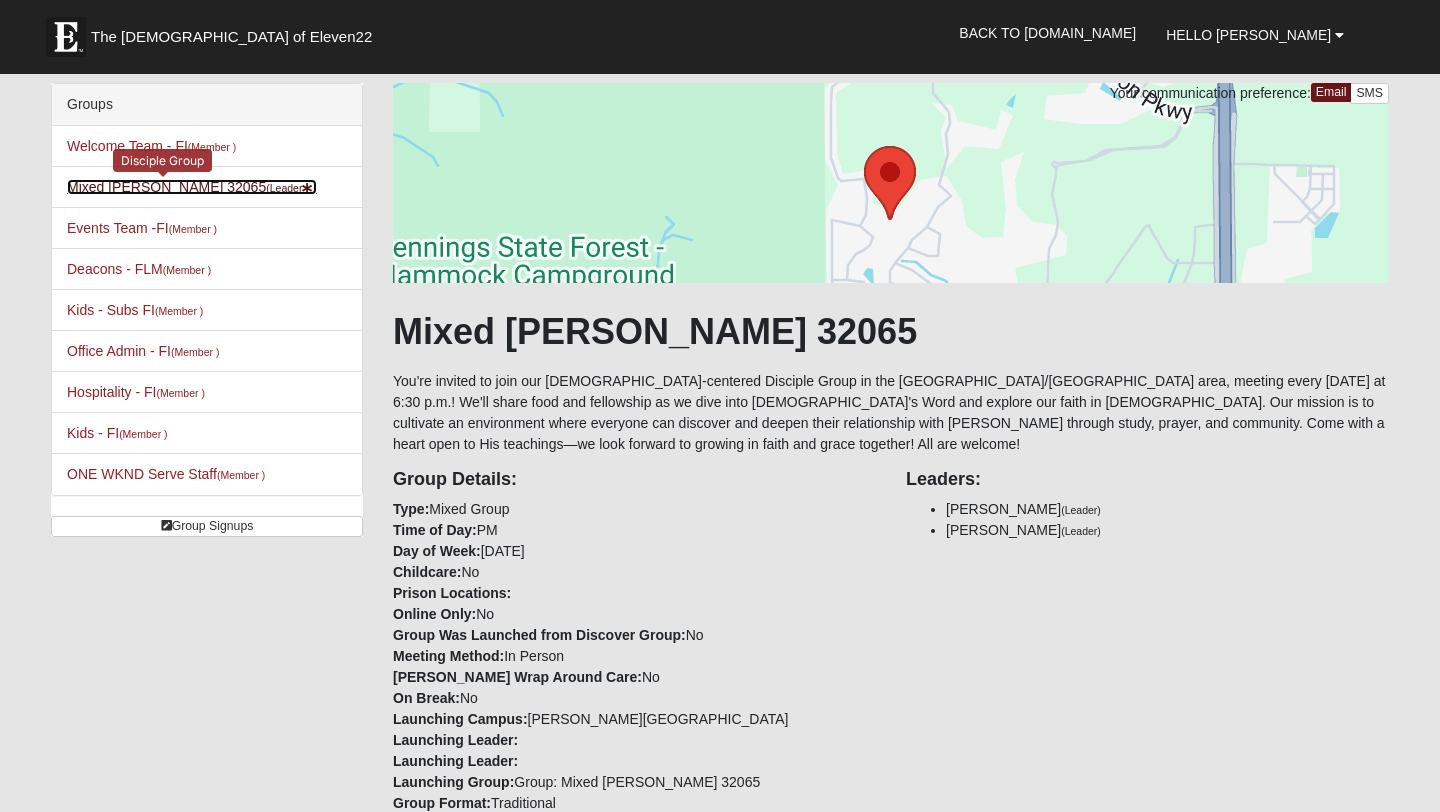 click on "Mixed [PERSON_NAME] 32065  (Leader
)" at bounding box center [192, 187] 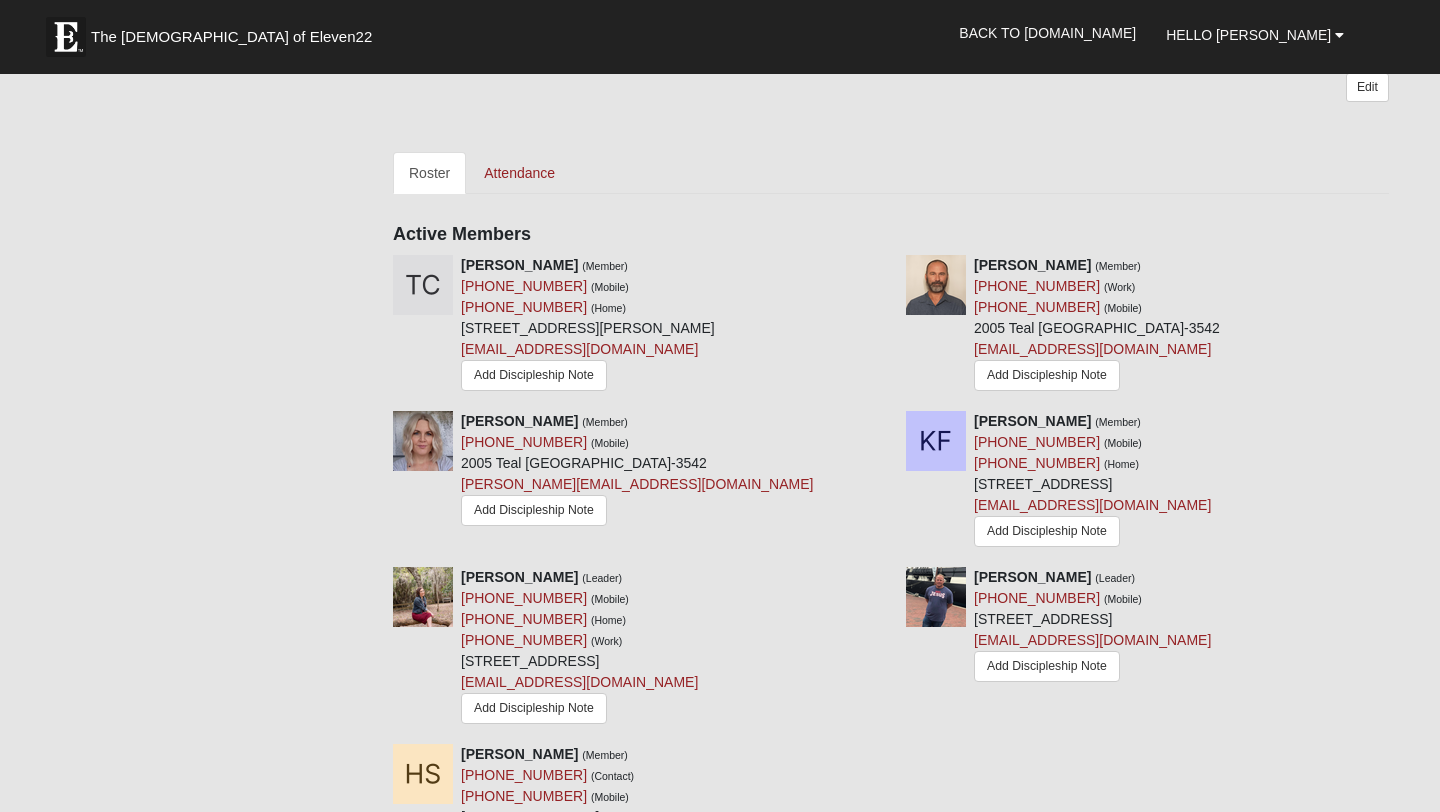 scroll, scrollTop: 728, scrollLeft: 0, axis: vertical 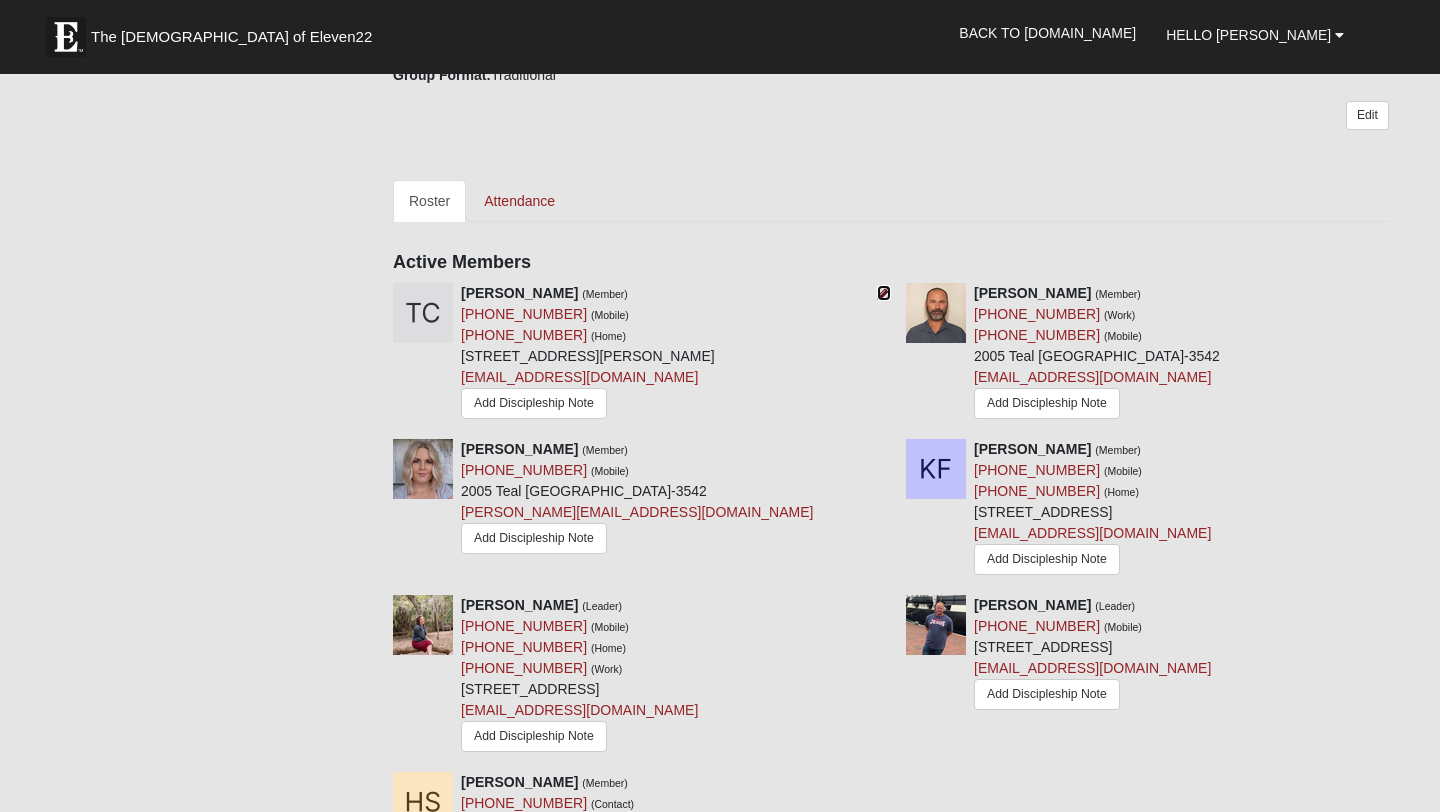 click at bounding box center [884, 293] 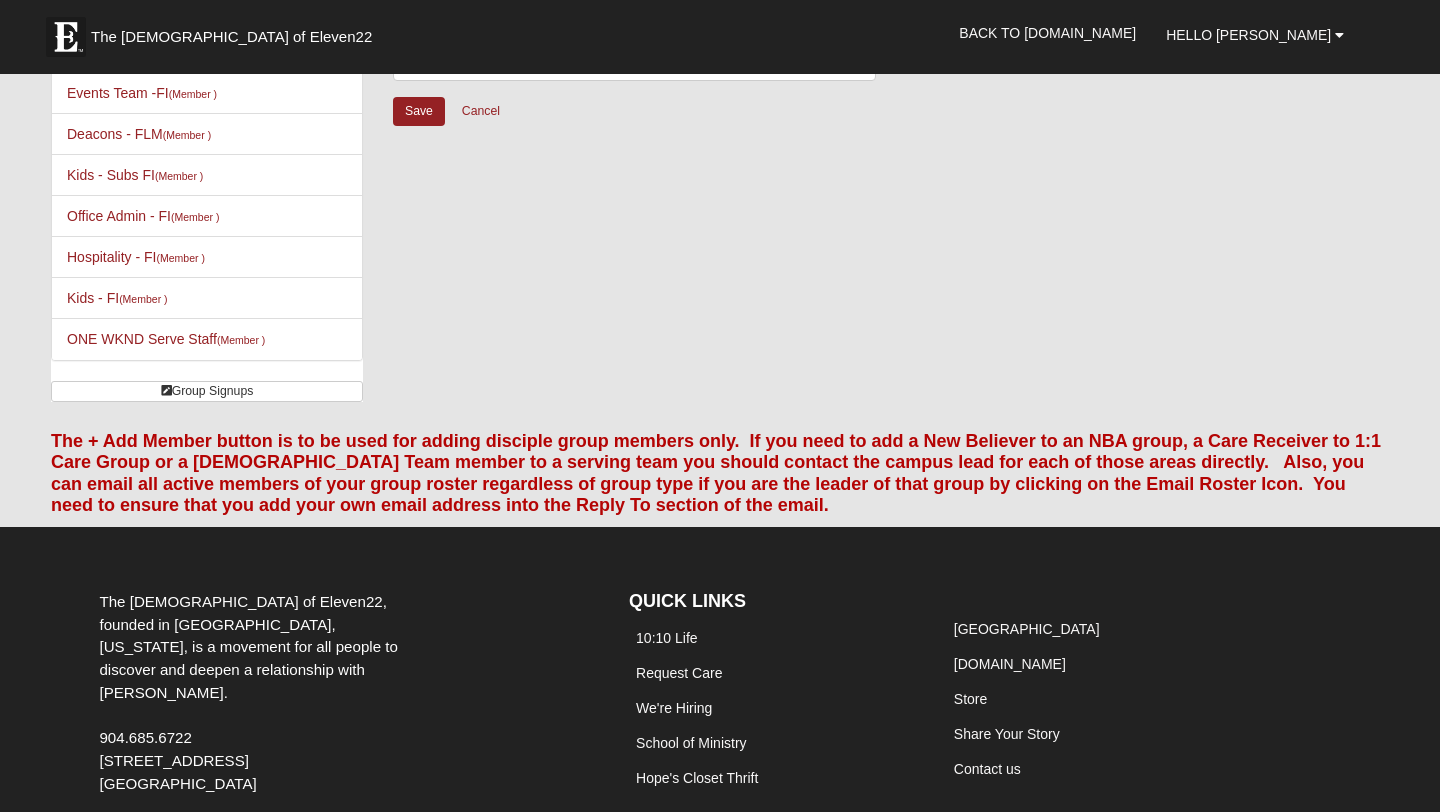 scroll, scrollTop: 0, scrollLeft: 0, axis: both 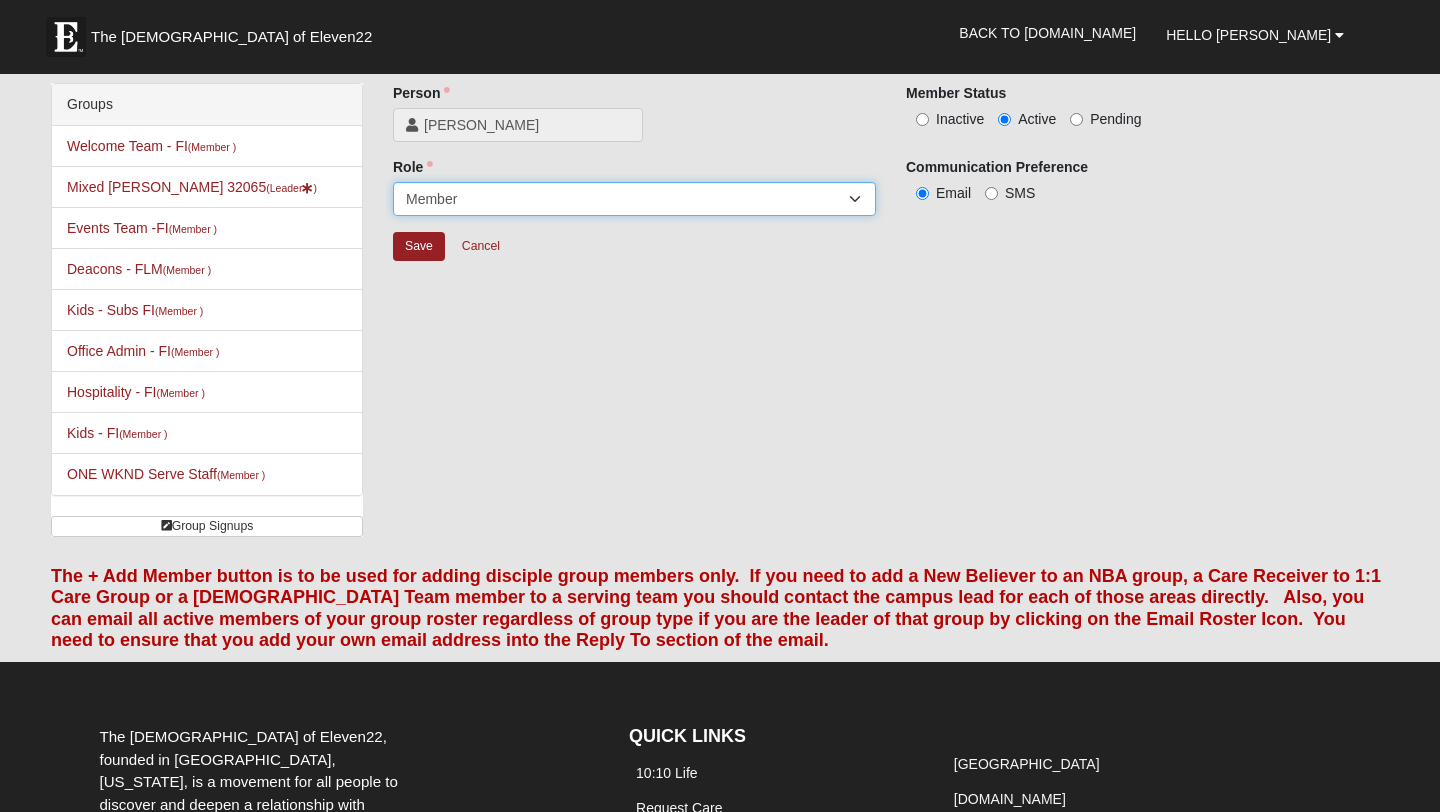 click on "Leader
Coleader
Coach
Member
Campus Lead
Future Leader" at bounding box center (634, 199) 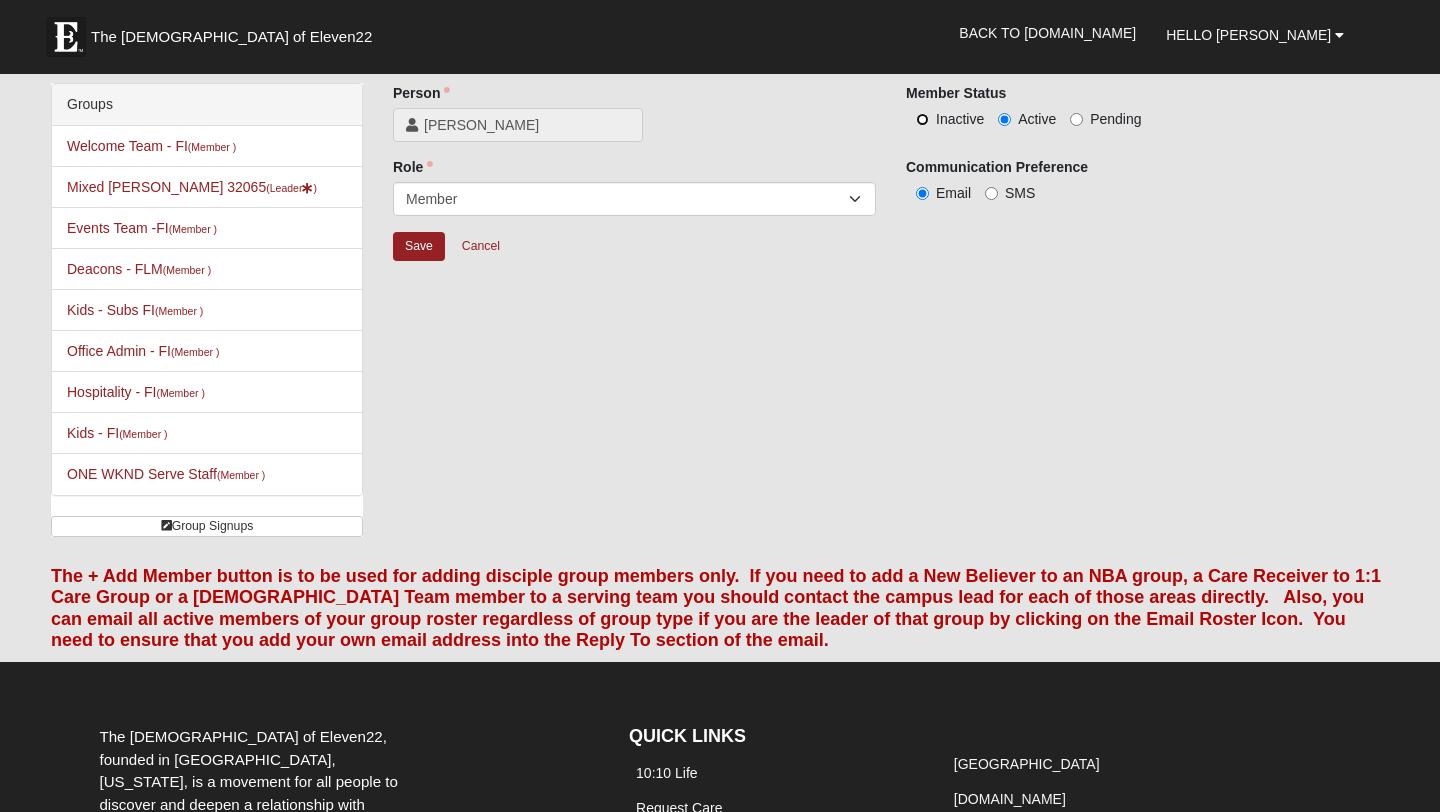click on "Inactive" at bounding box center [922, 119] 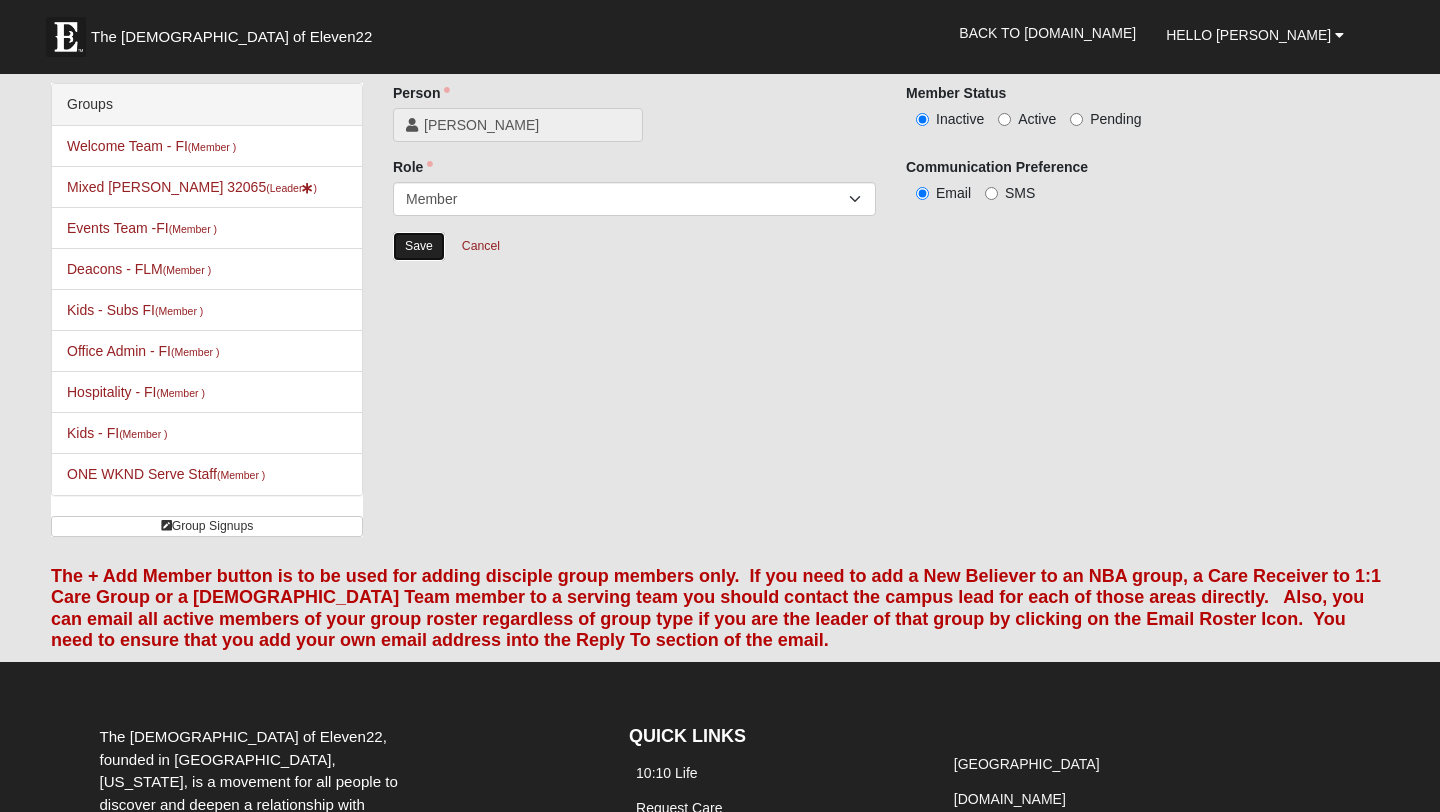 click on "Save" at bounding box center [419, 246] 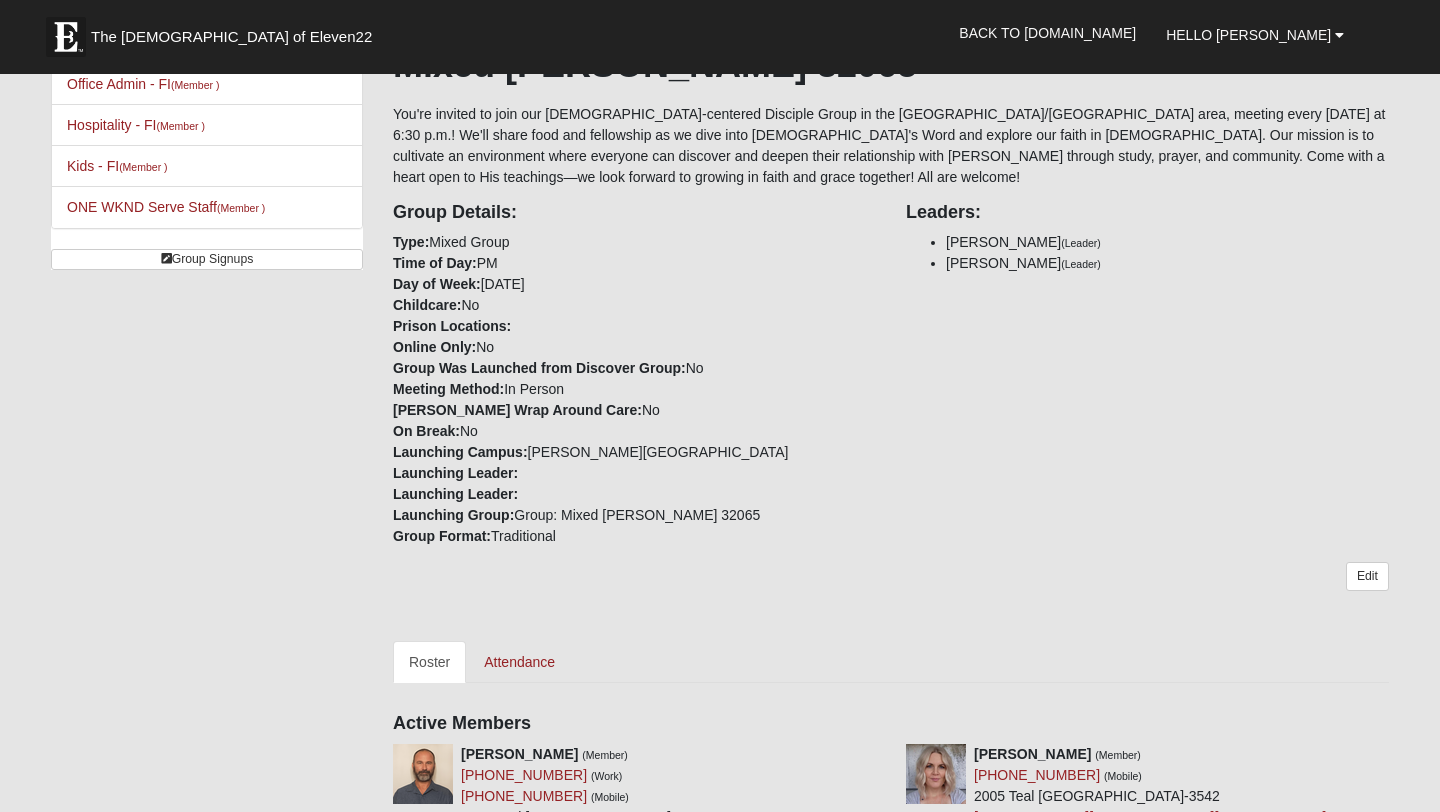 scroll, scrollTop: 285, scrollLeft: 0, axis: vertical 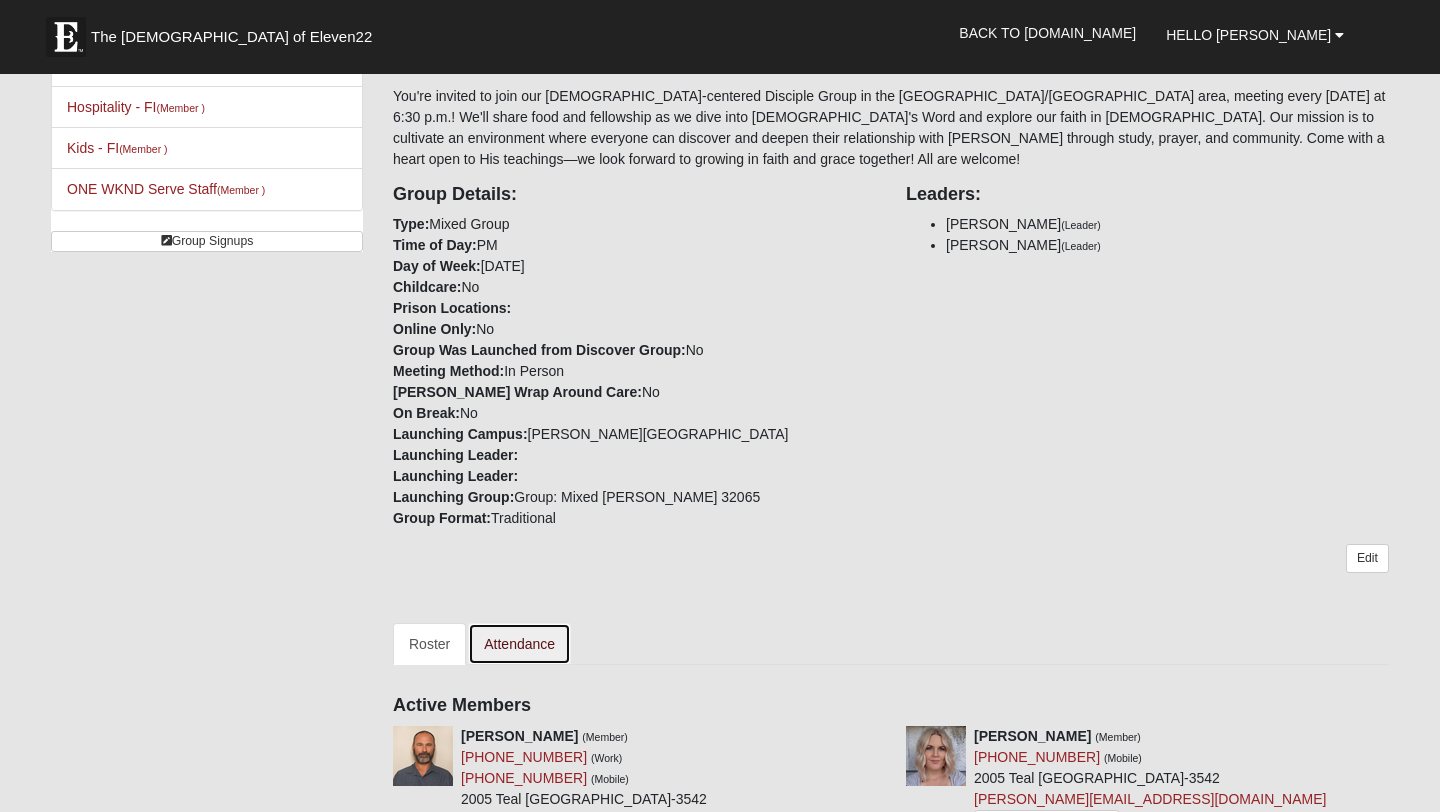click on "Attendance" at bounding box center (519, 644) 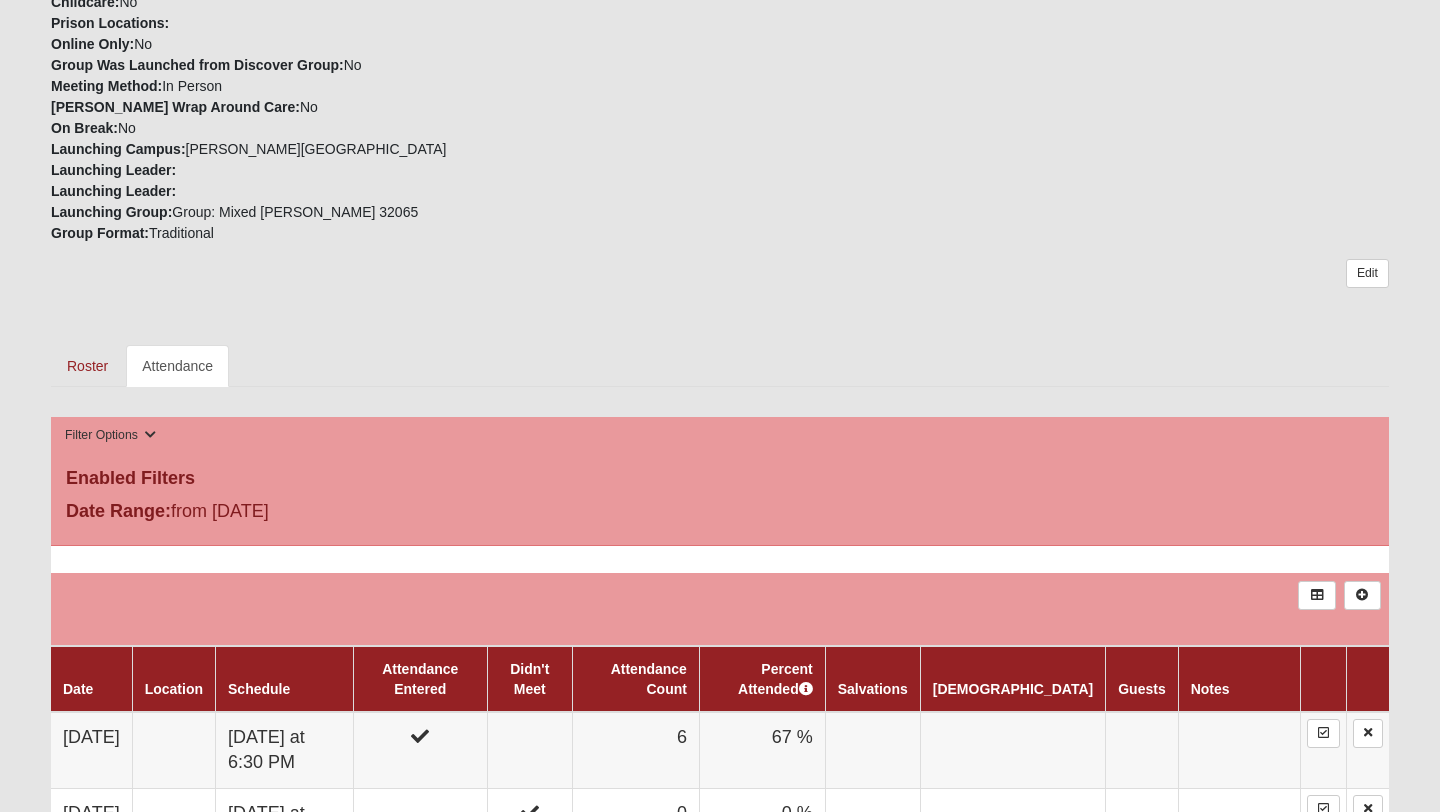 scroll, scrollTop: 860, scrollLeft: 0, axis: vertical 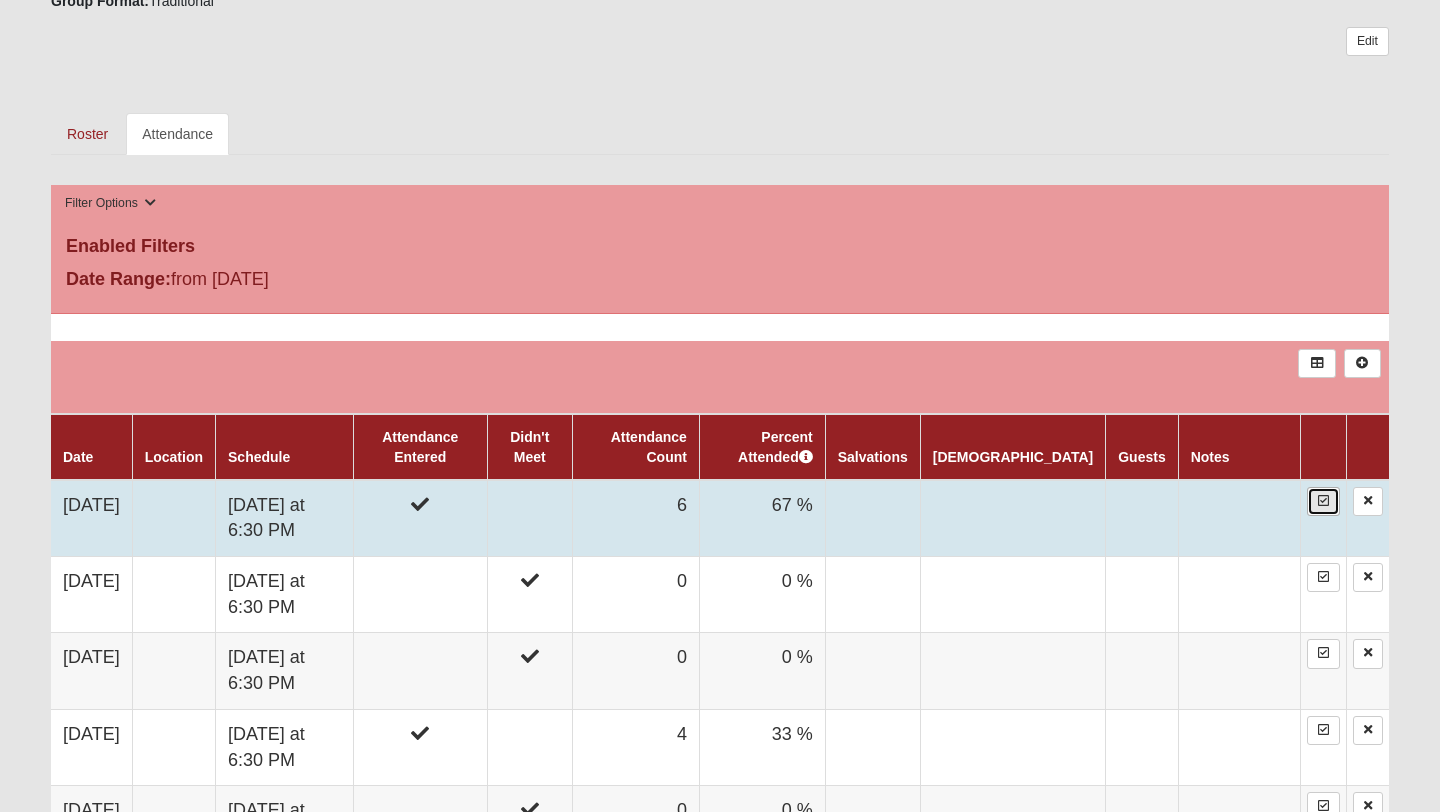 click at bounding box center [1323, 501] 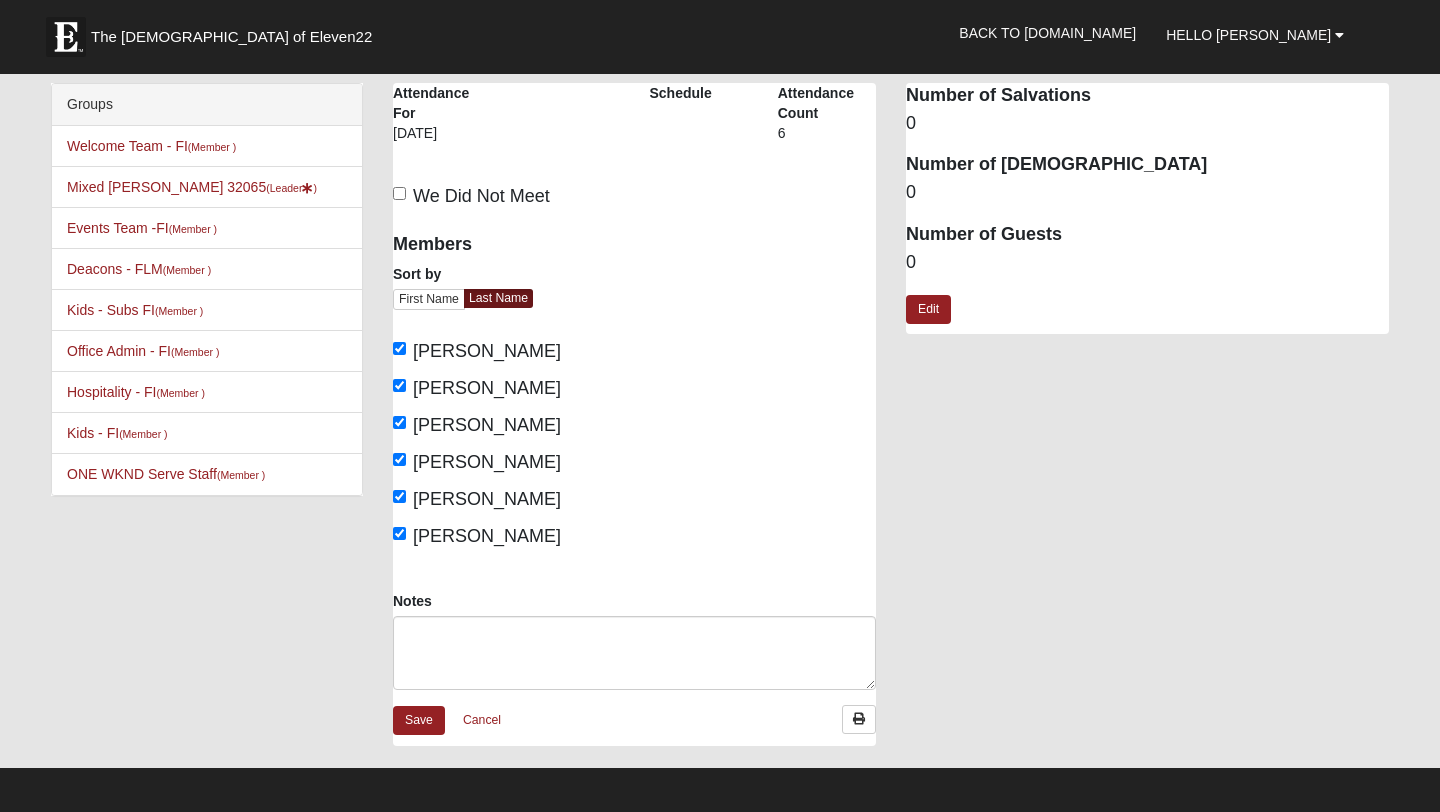 scroll, scrollTop: 0, scrollLeft: 0, axis: both 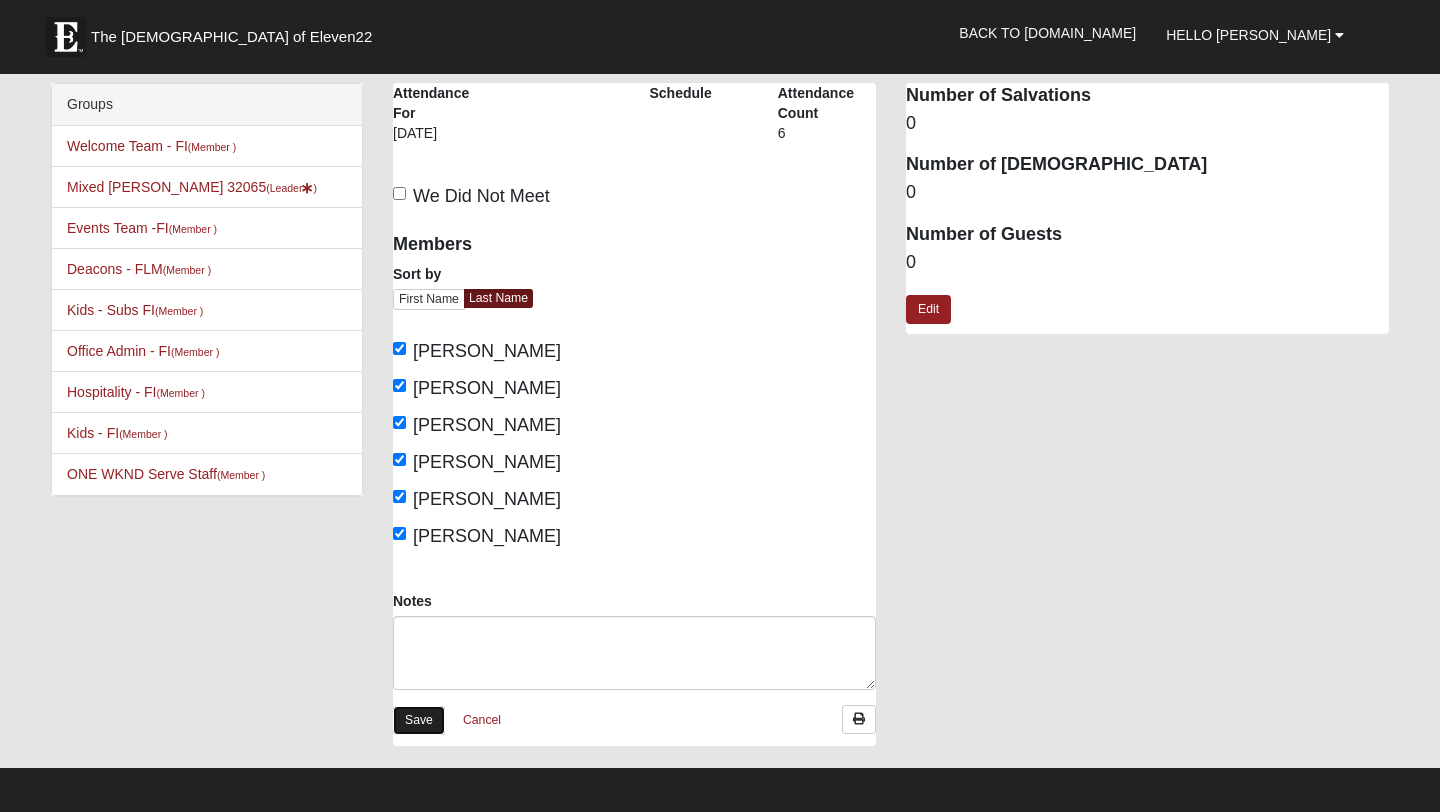 click on "Save" at bounding box center [419, 720] 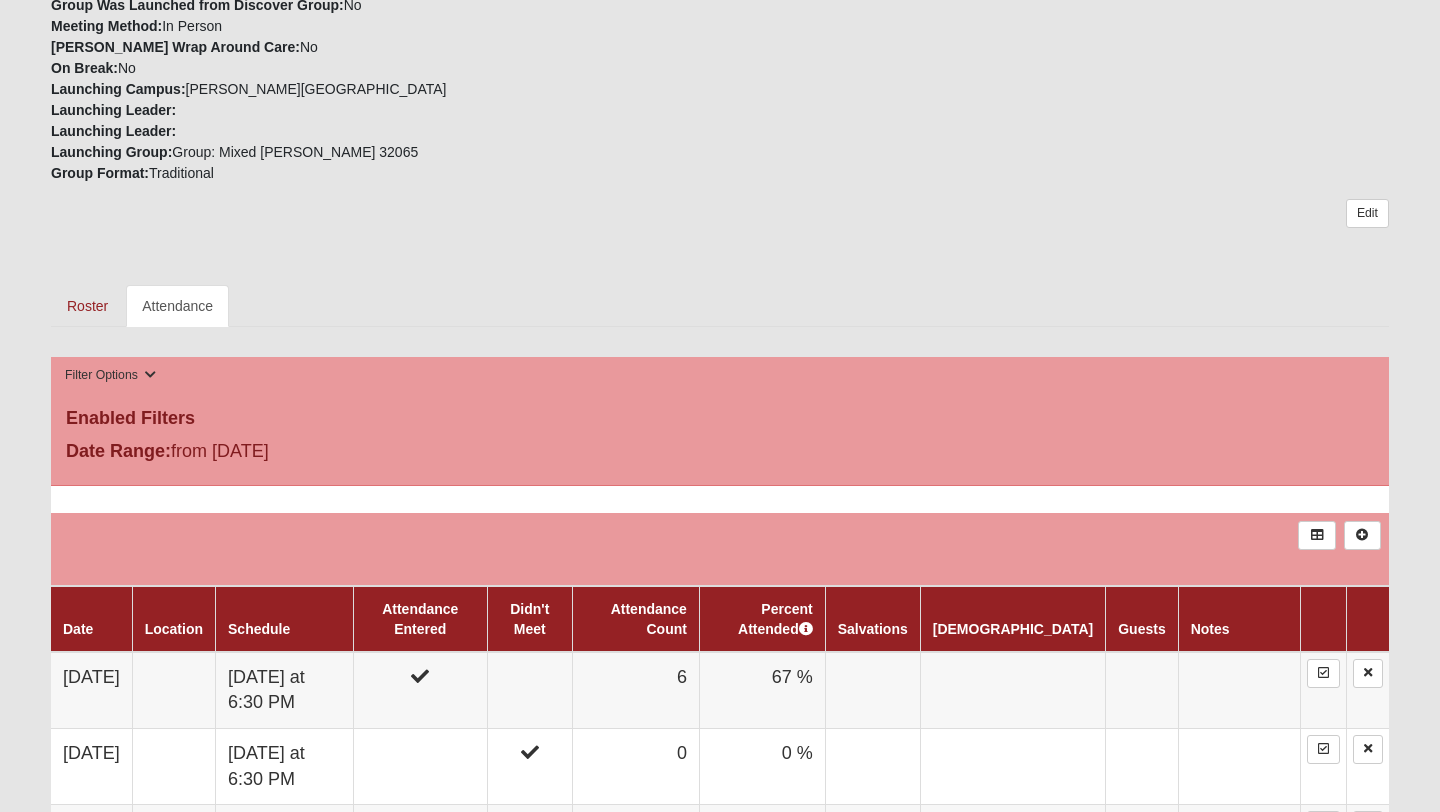 scroll, scrollTop: 707, scrollLeft: 0, axis: vertical 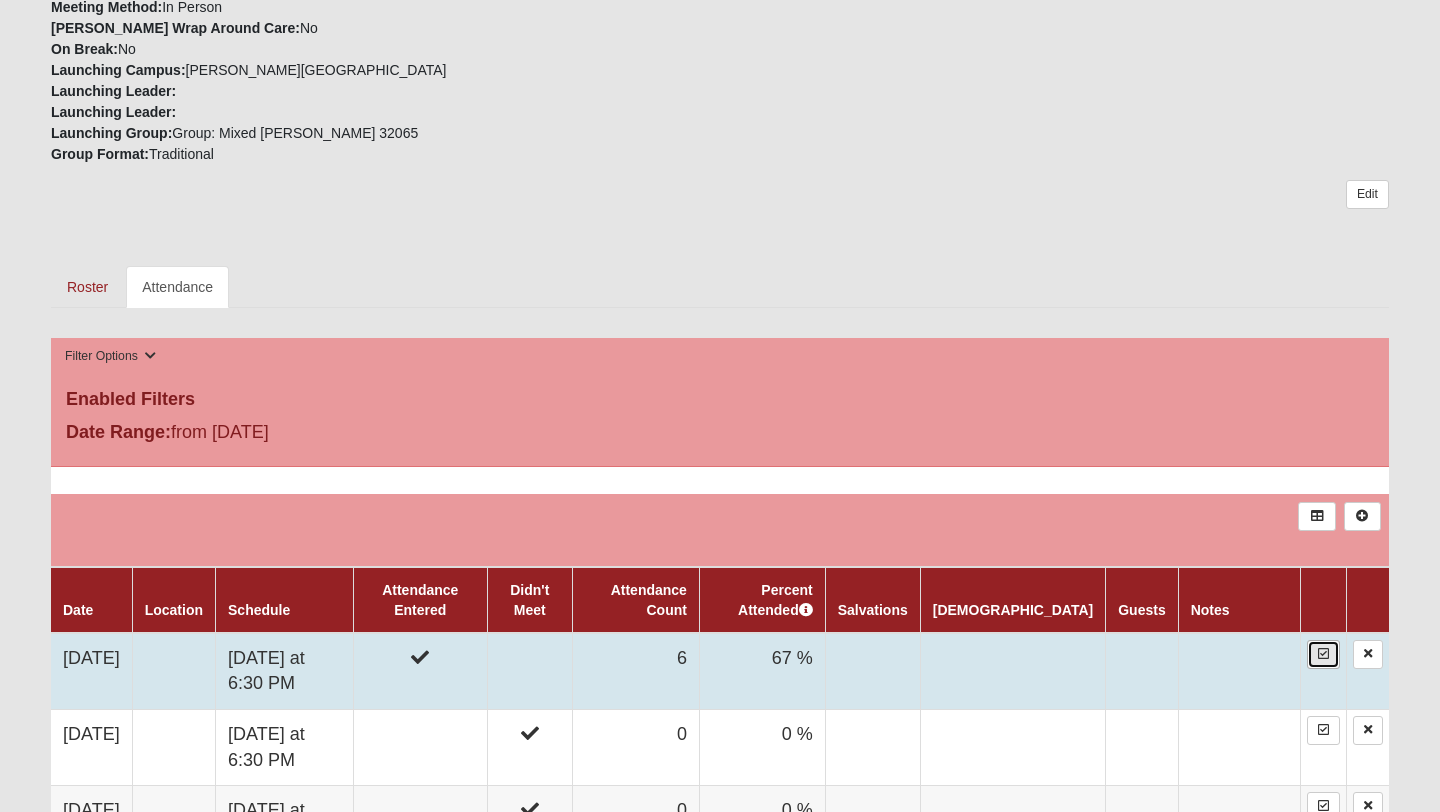 click at bounding box center [1323, 654] 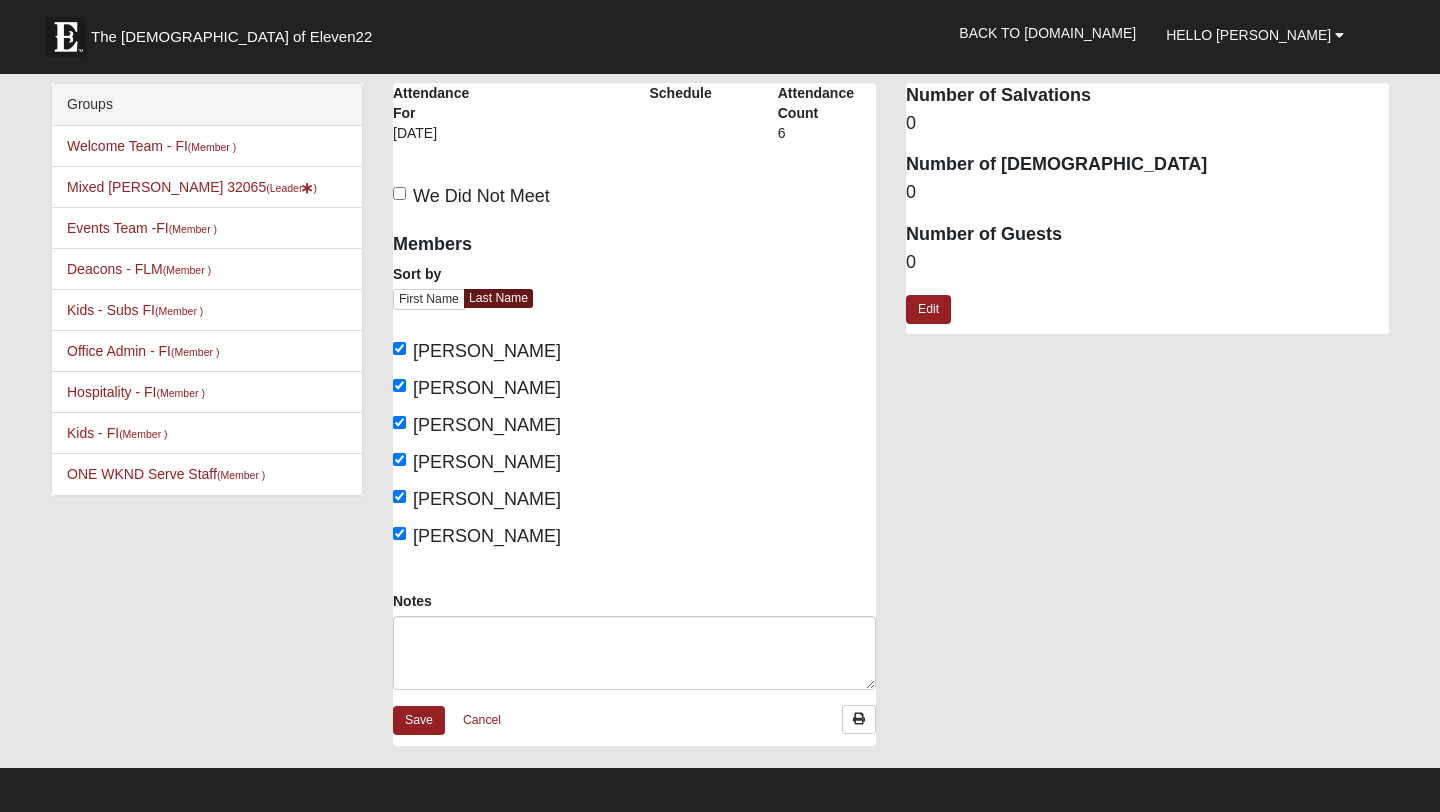 scroll, scrollTop: 0, scrollLeft: 0, axis: both 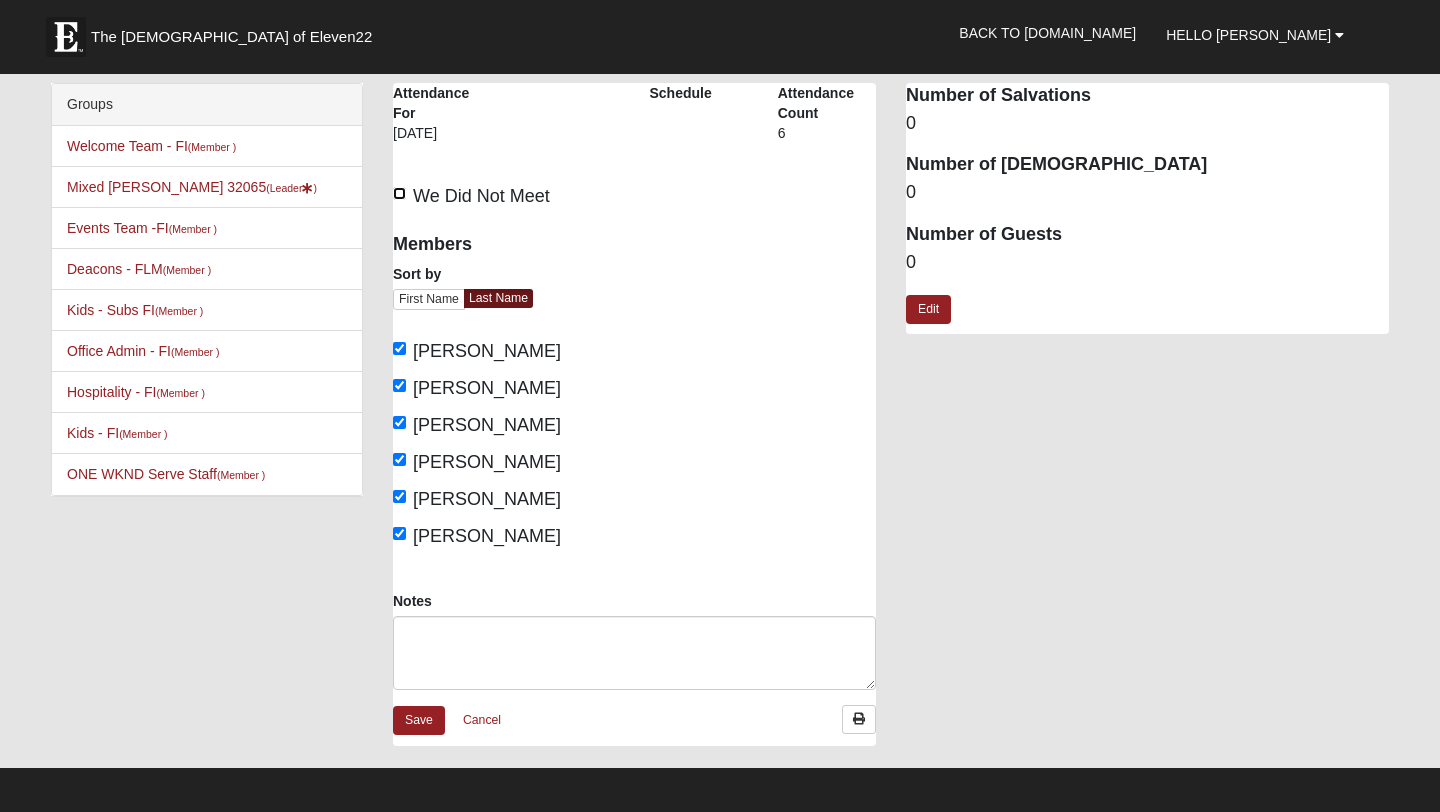click on "We Did Not Meet" at bounding box center (399, 193) 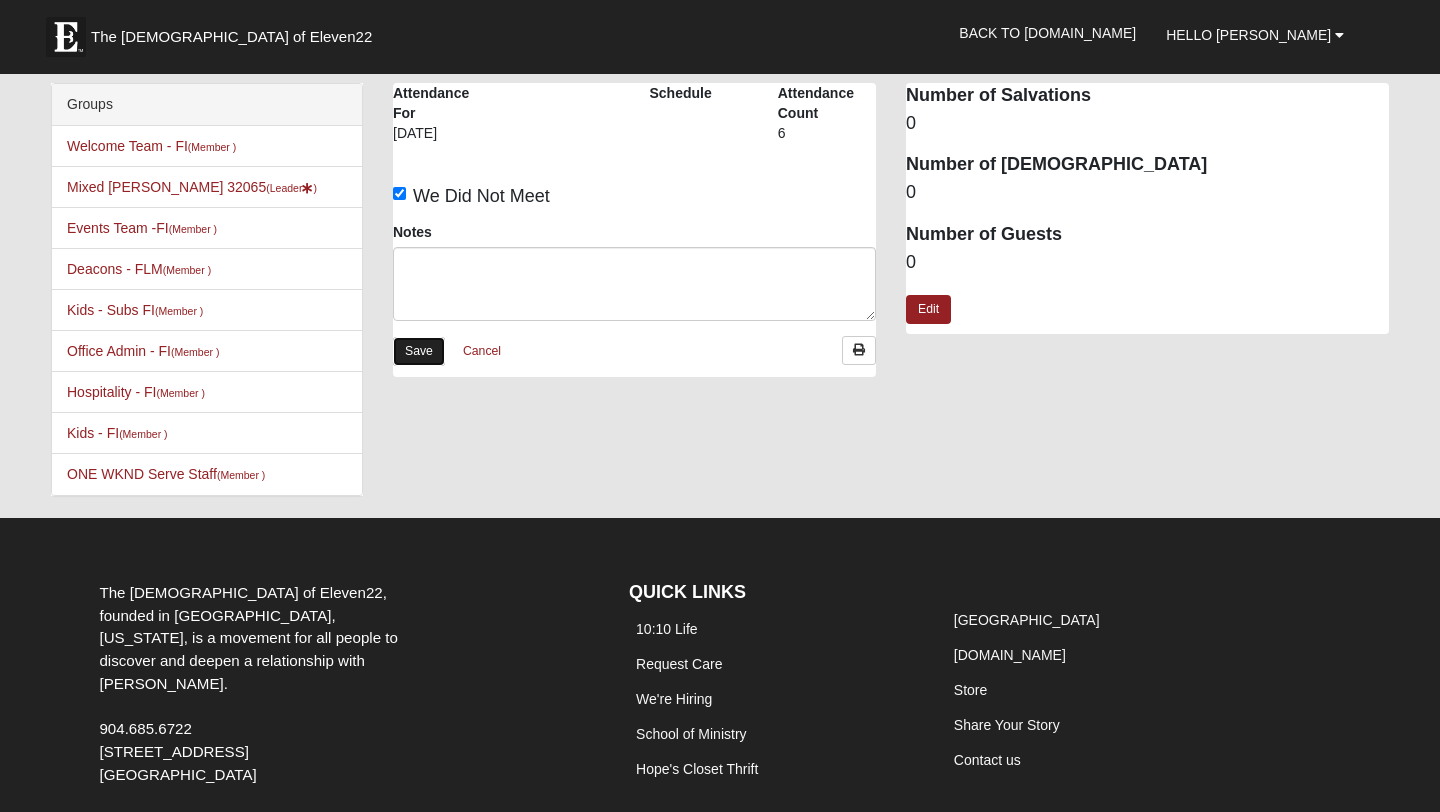 click on "Save" at bounding box center [419, 351] 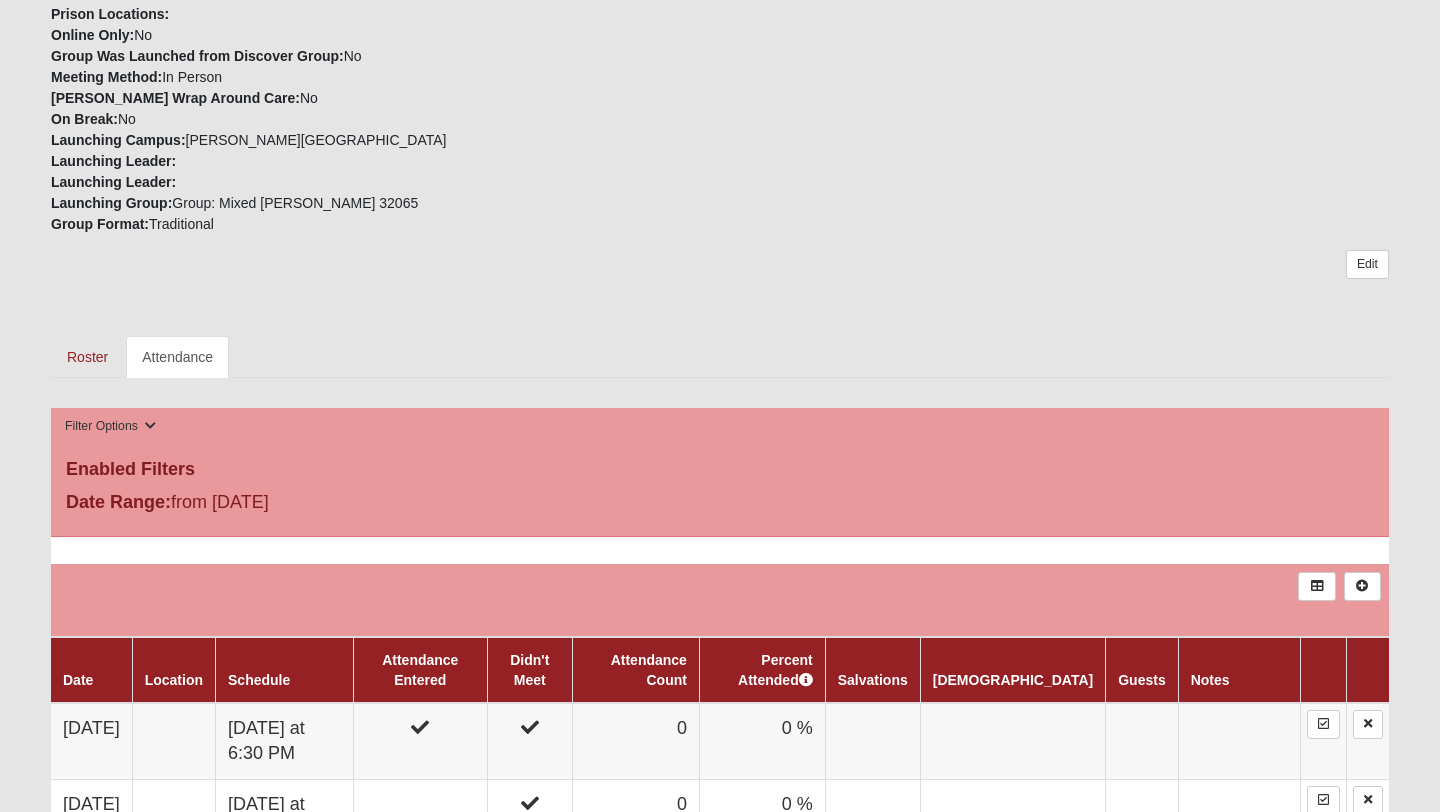 scroll, scrollTop: 883, scrollLeft: 0, axis: vertical 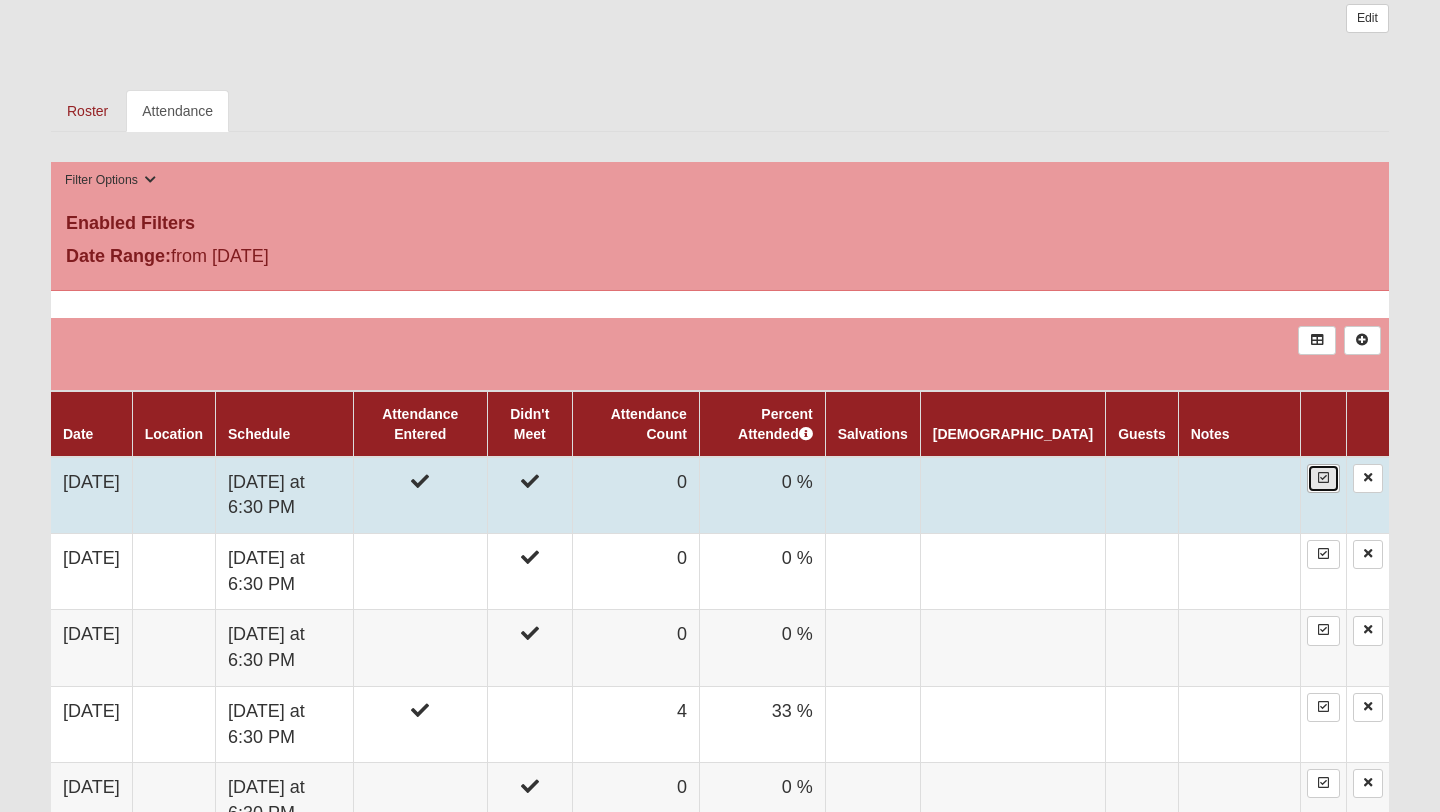 click at bounding box center (1323, 478) 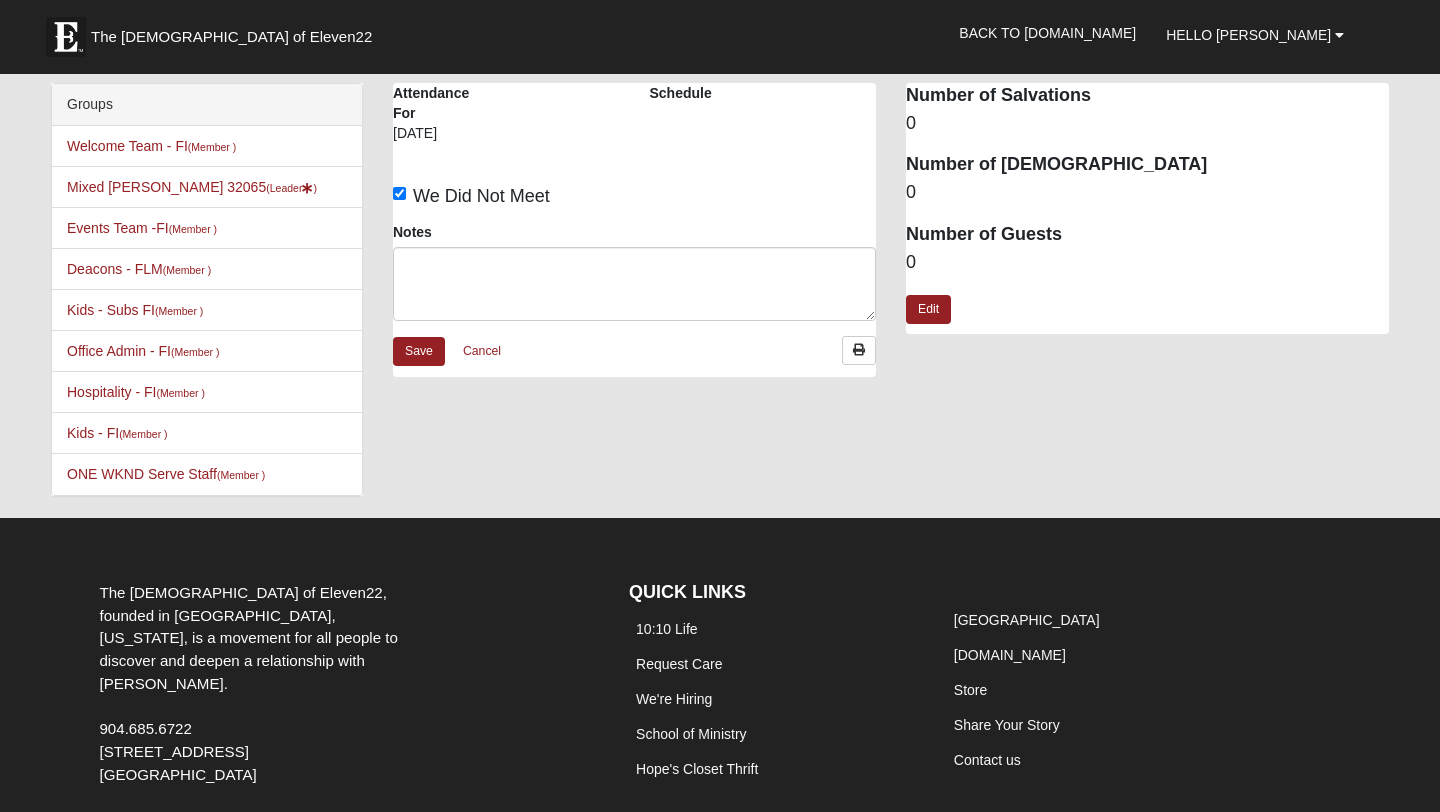 scroll, scrollTop: 0, scrollLeft: 0, axis: both 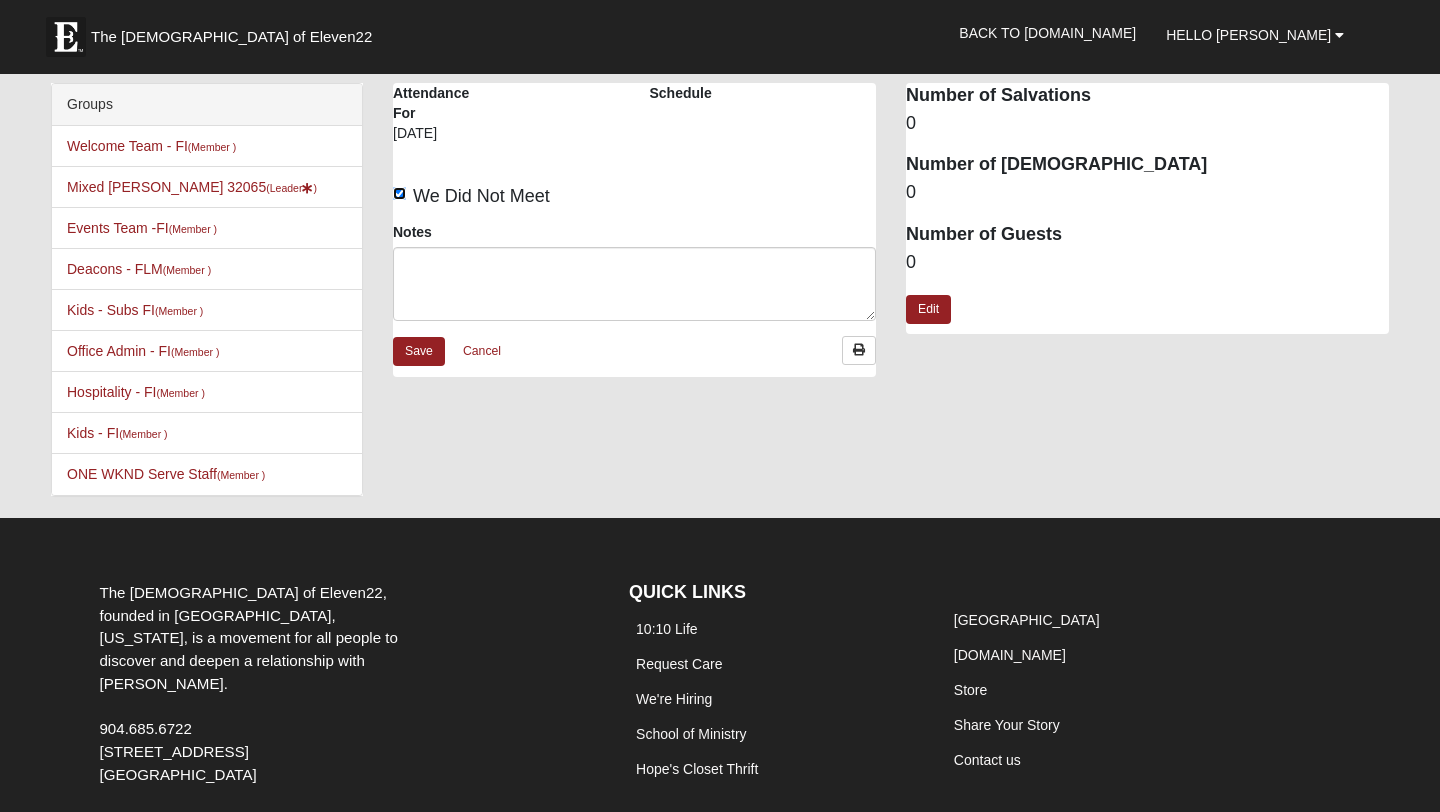 click on "We Did Not Meet" at bounding box center (399, 193) 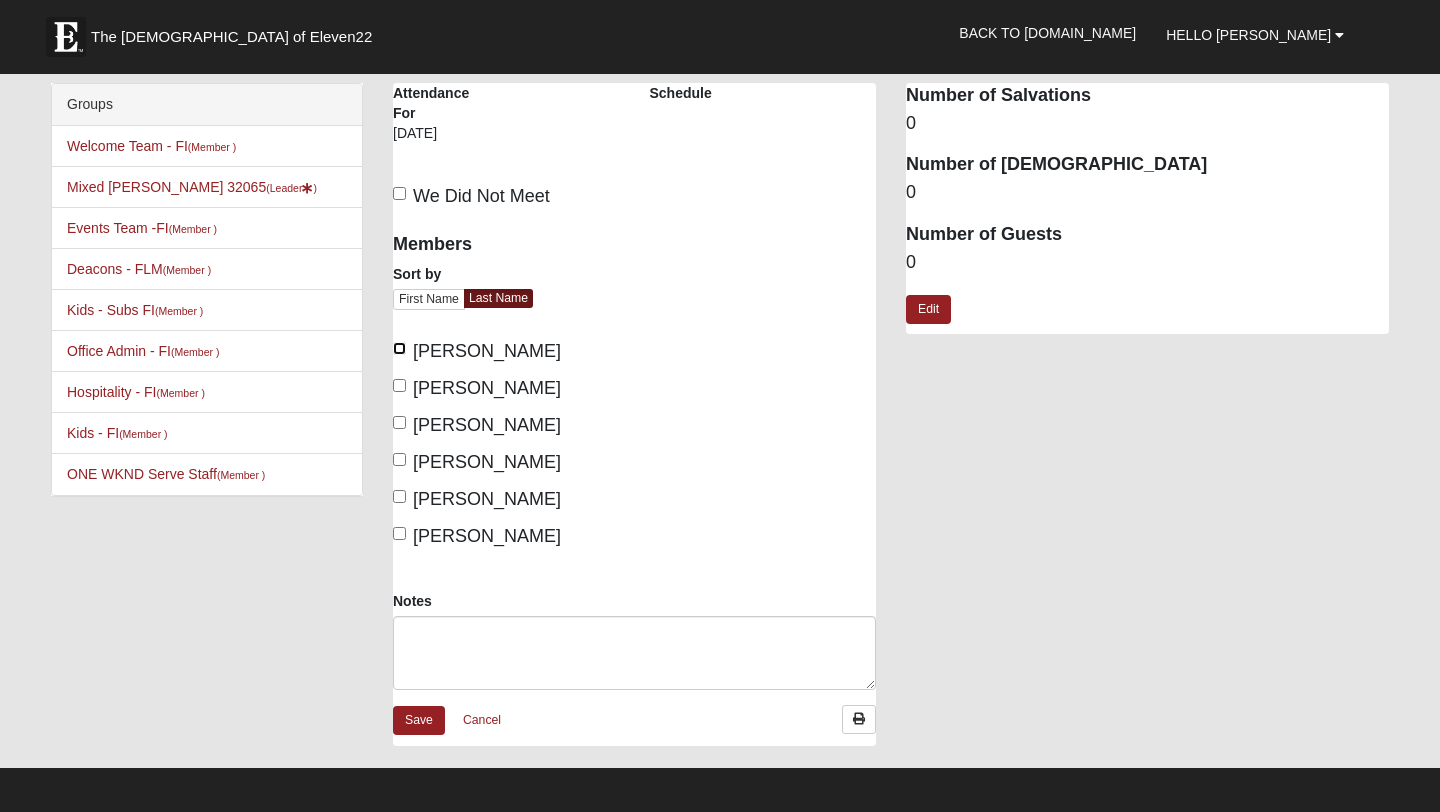 click on "Farmer, Brad" at bounding box center (399, 348) 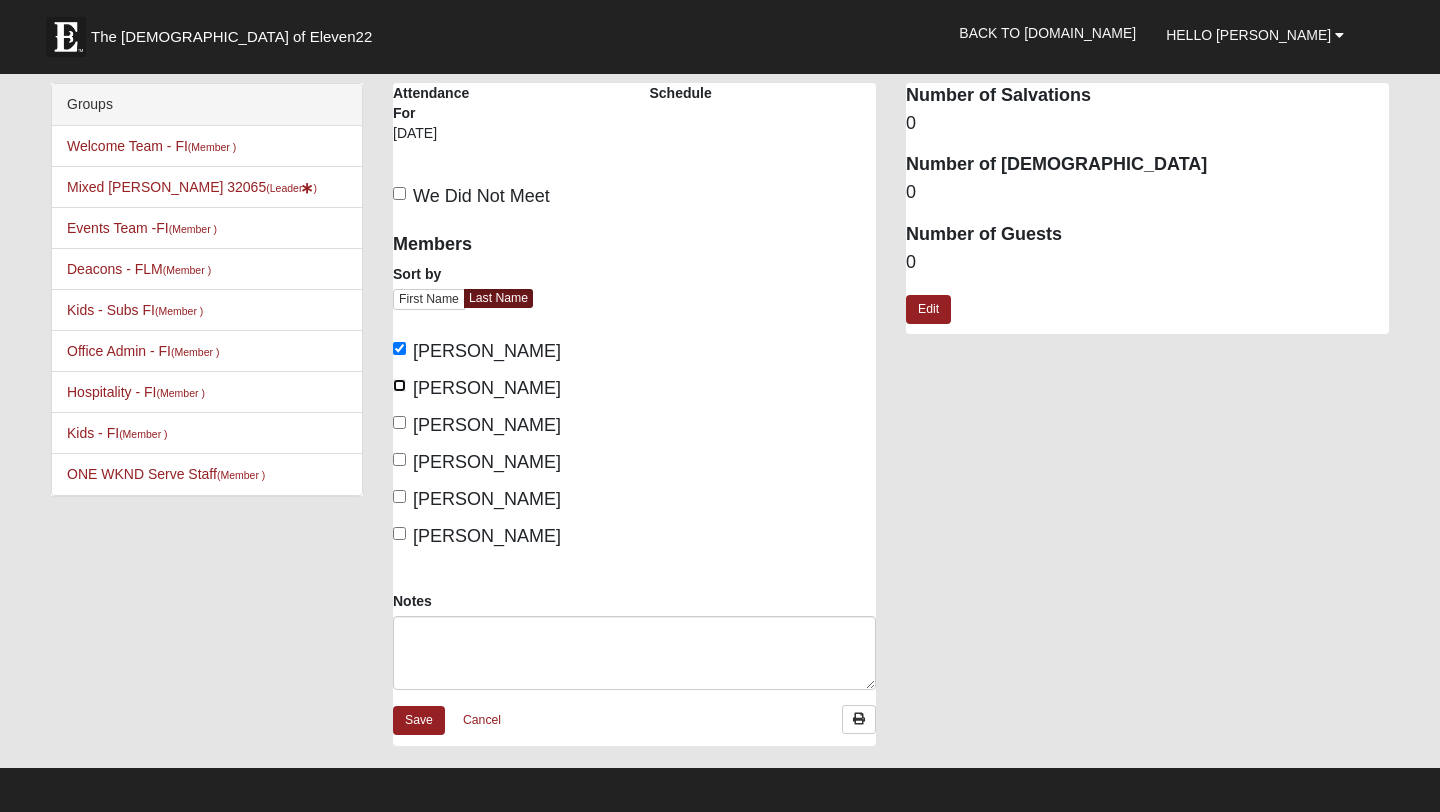 click on "Farmer, Carrie" at bounding box center [399, 385] 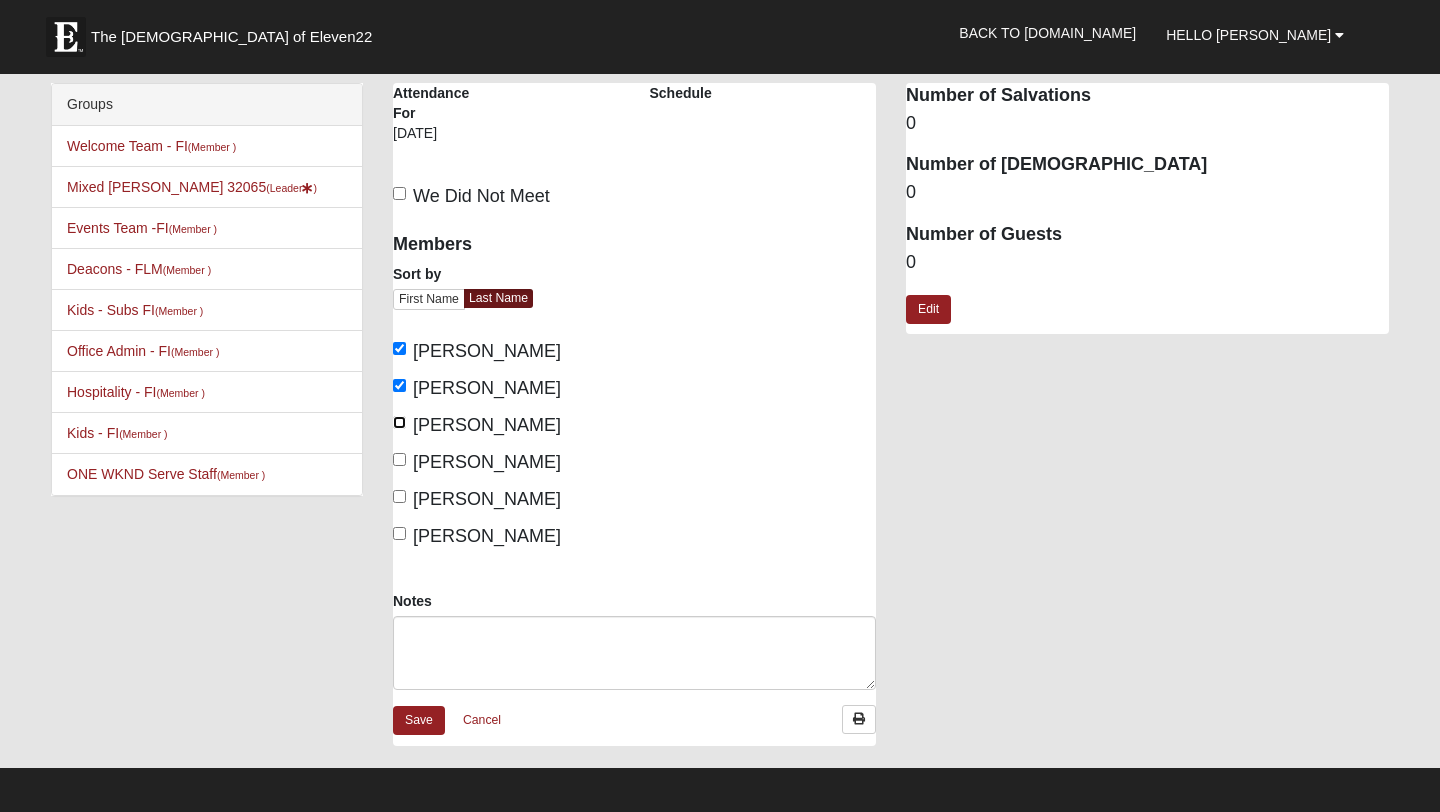 click on "Frechette, Kaya" at bounding box center (399, 422) 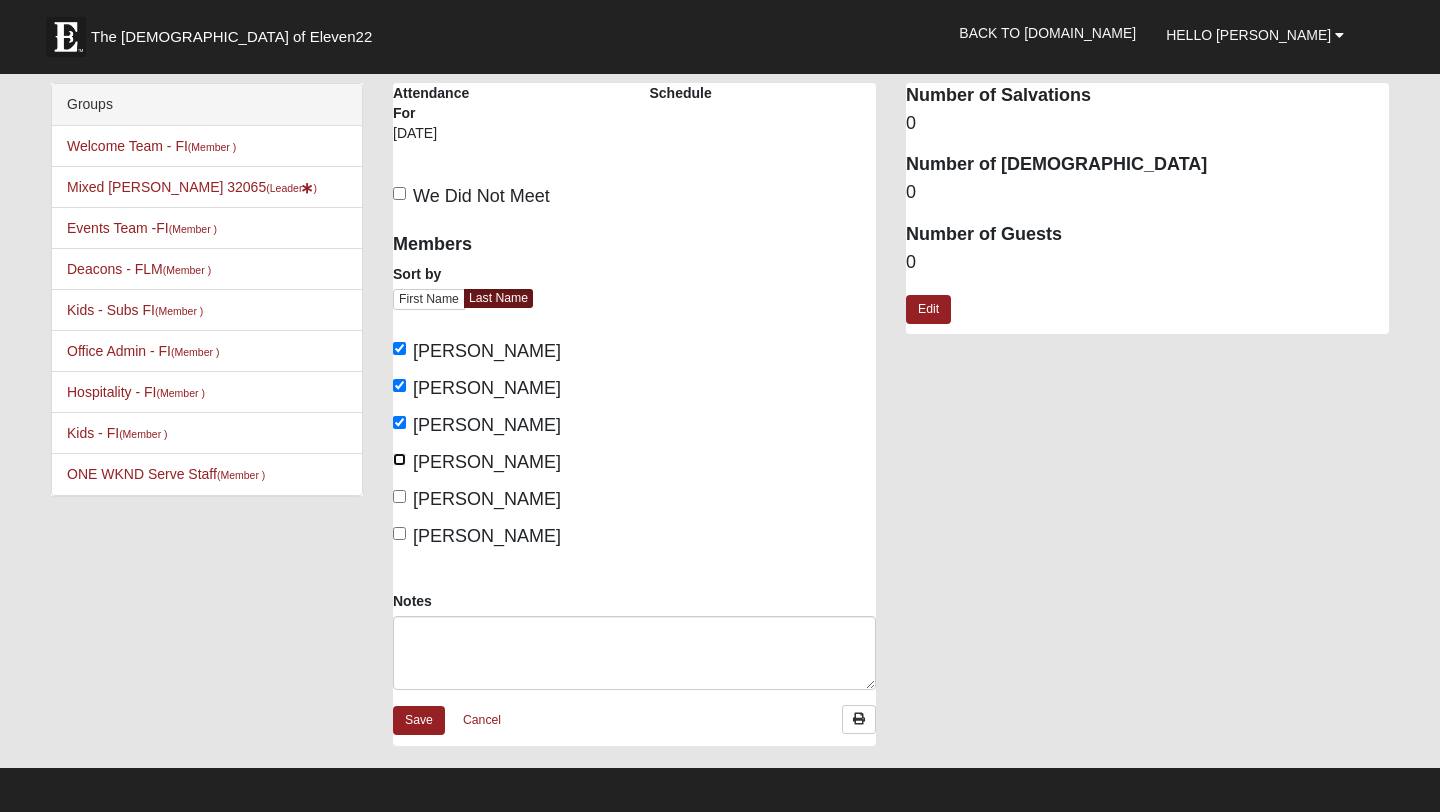click on "Newton, Arline" at bounding box center (399, 459) 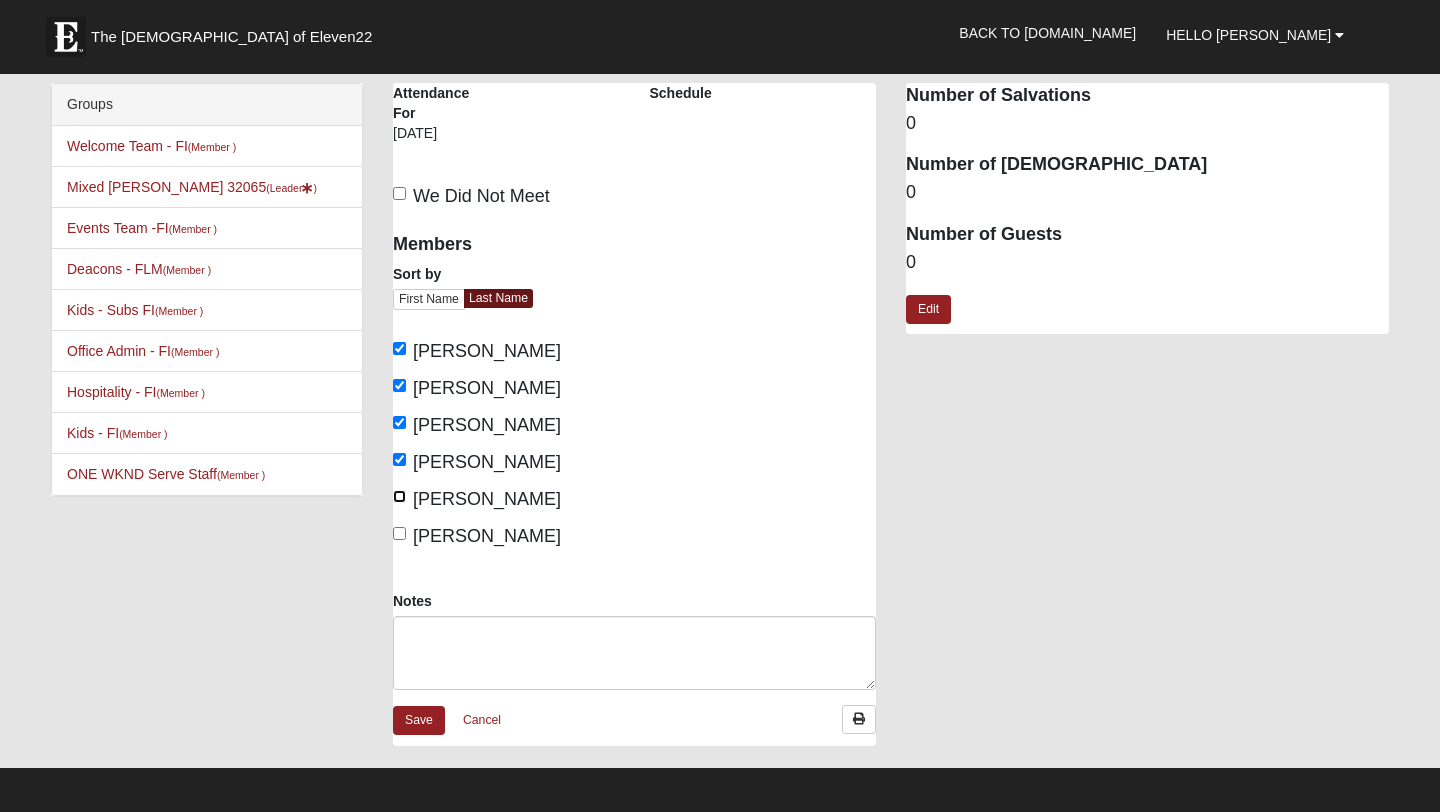 click on "Newton, Chris" at bounding box center [399, 496] 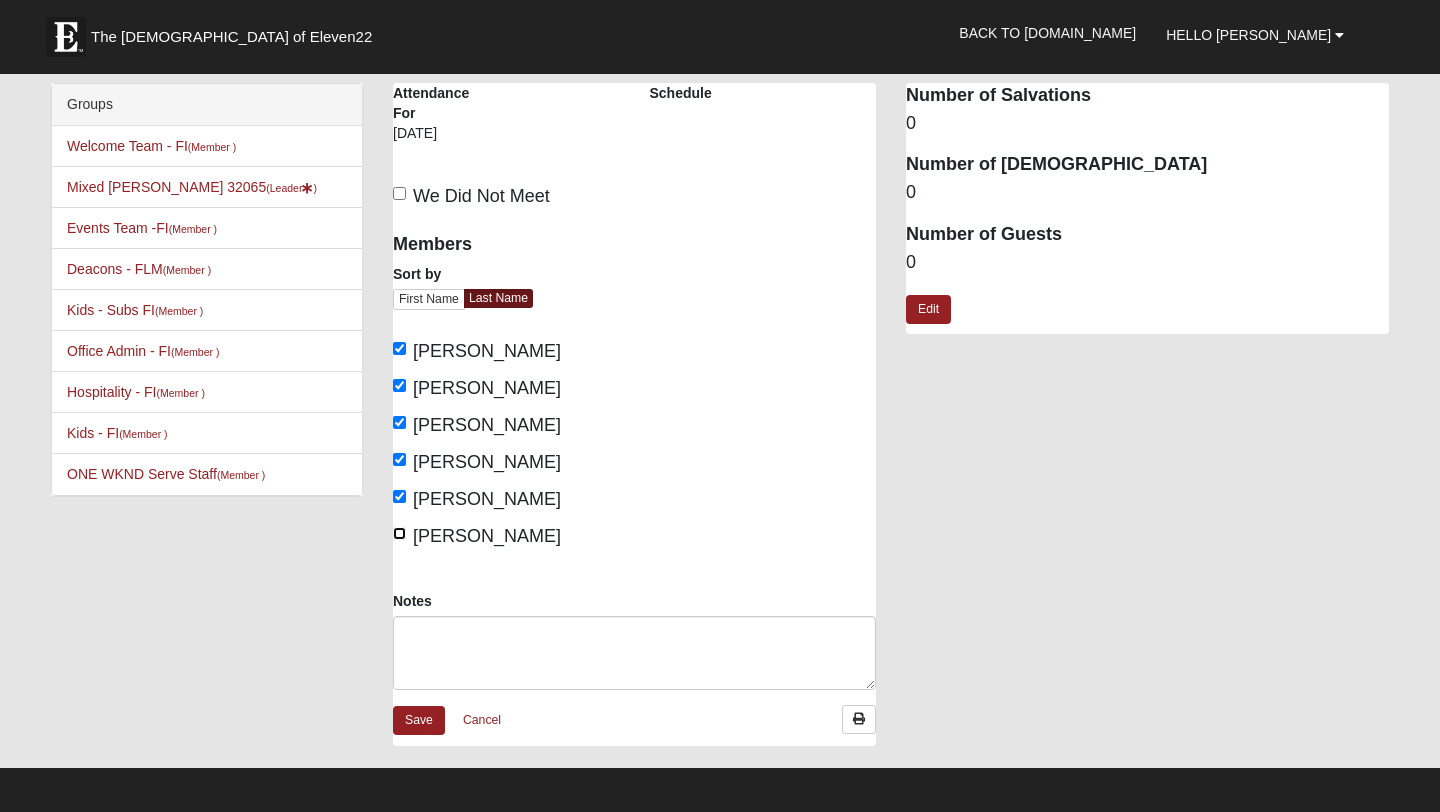 click on "Sanders, Heather" at bounding box center (399, 533) 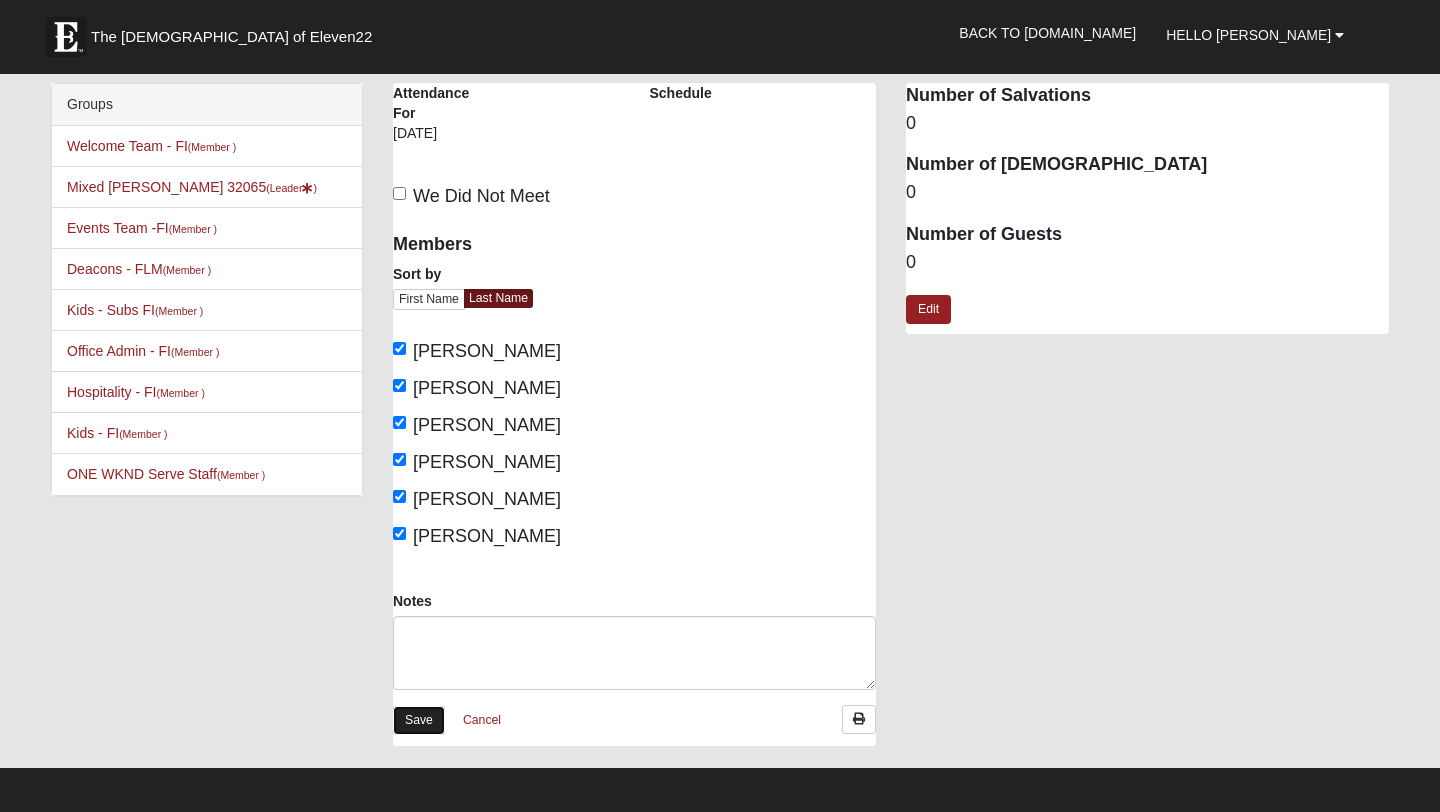 click on "Save" at bounding box center (419, 720) 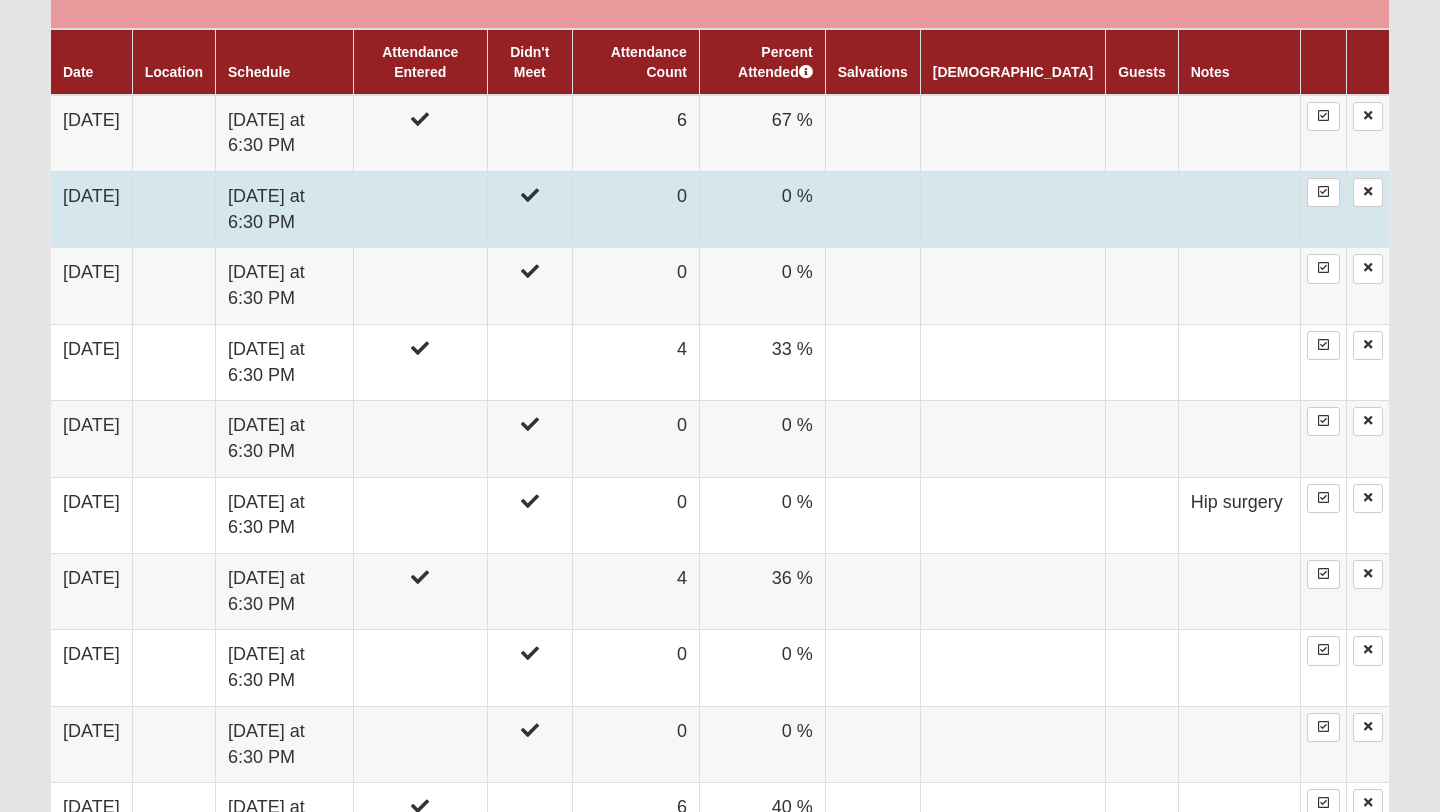 scroll, scrollTop: 1261, scrollLeft: 0, axis: vertical 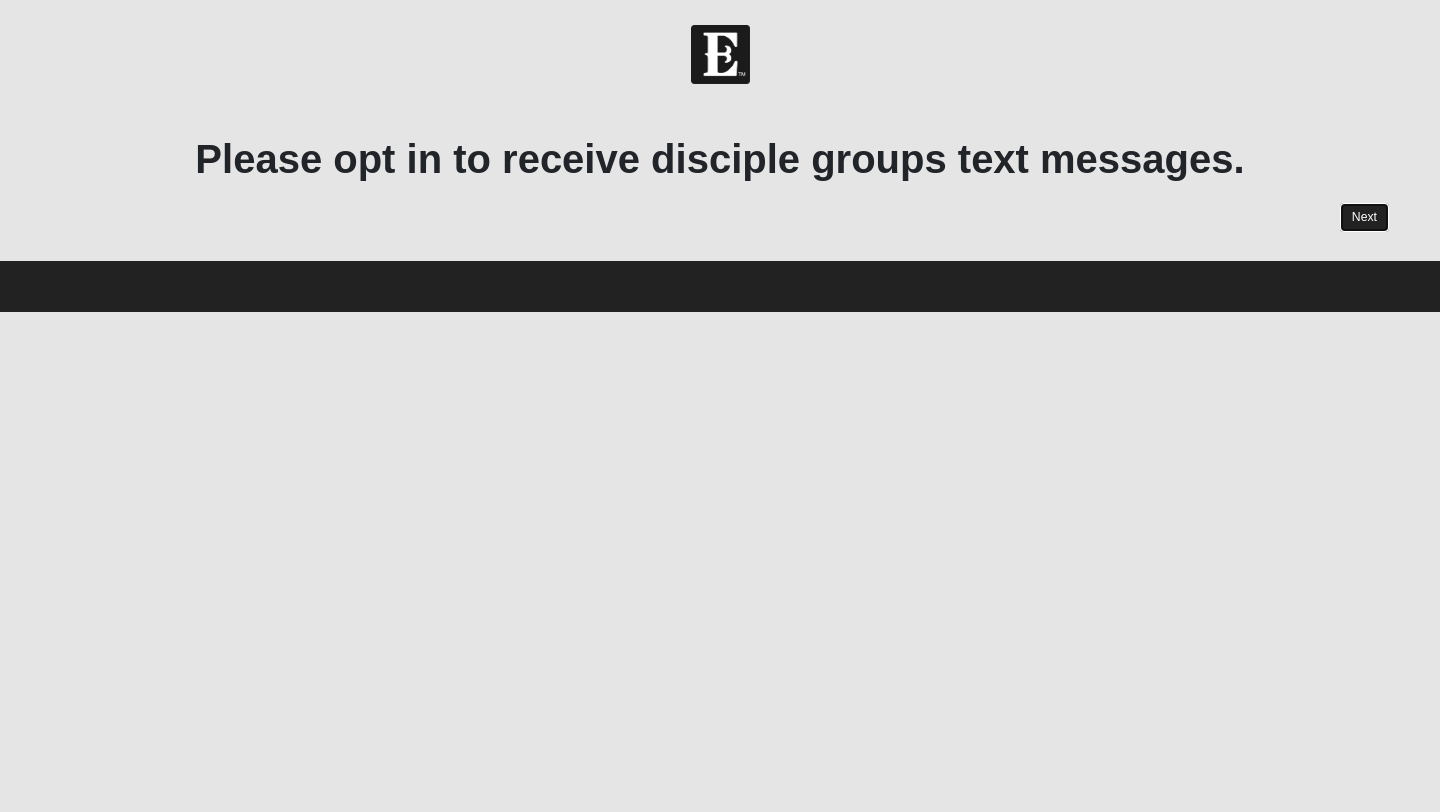 click on "Next" at bounding box center (1364, 217) 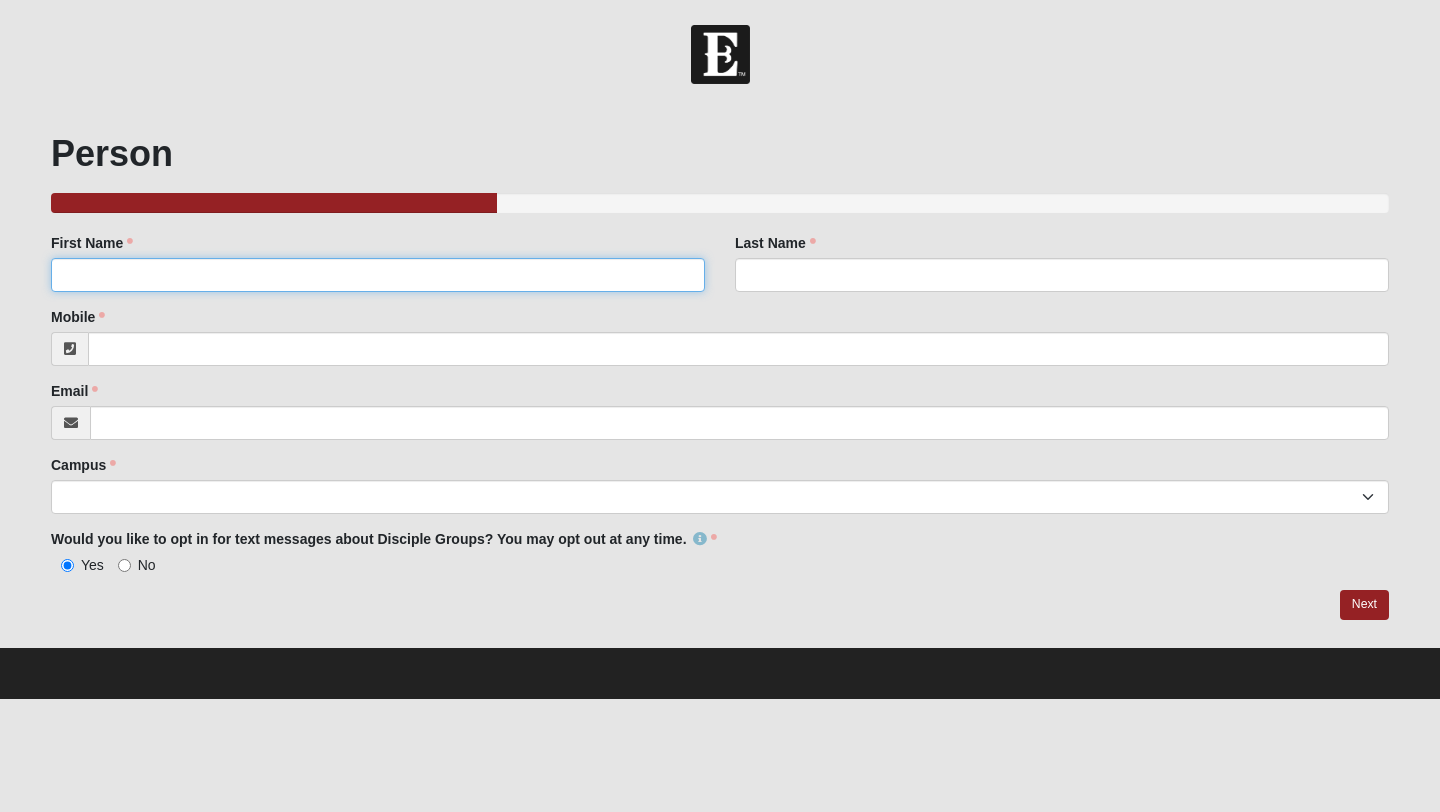 click on "First Name" at bounding box center [378, 275] 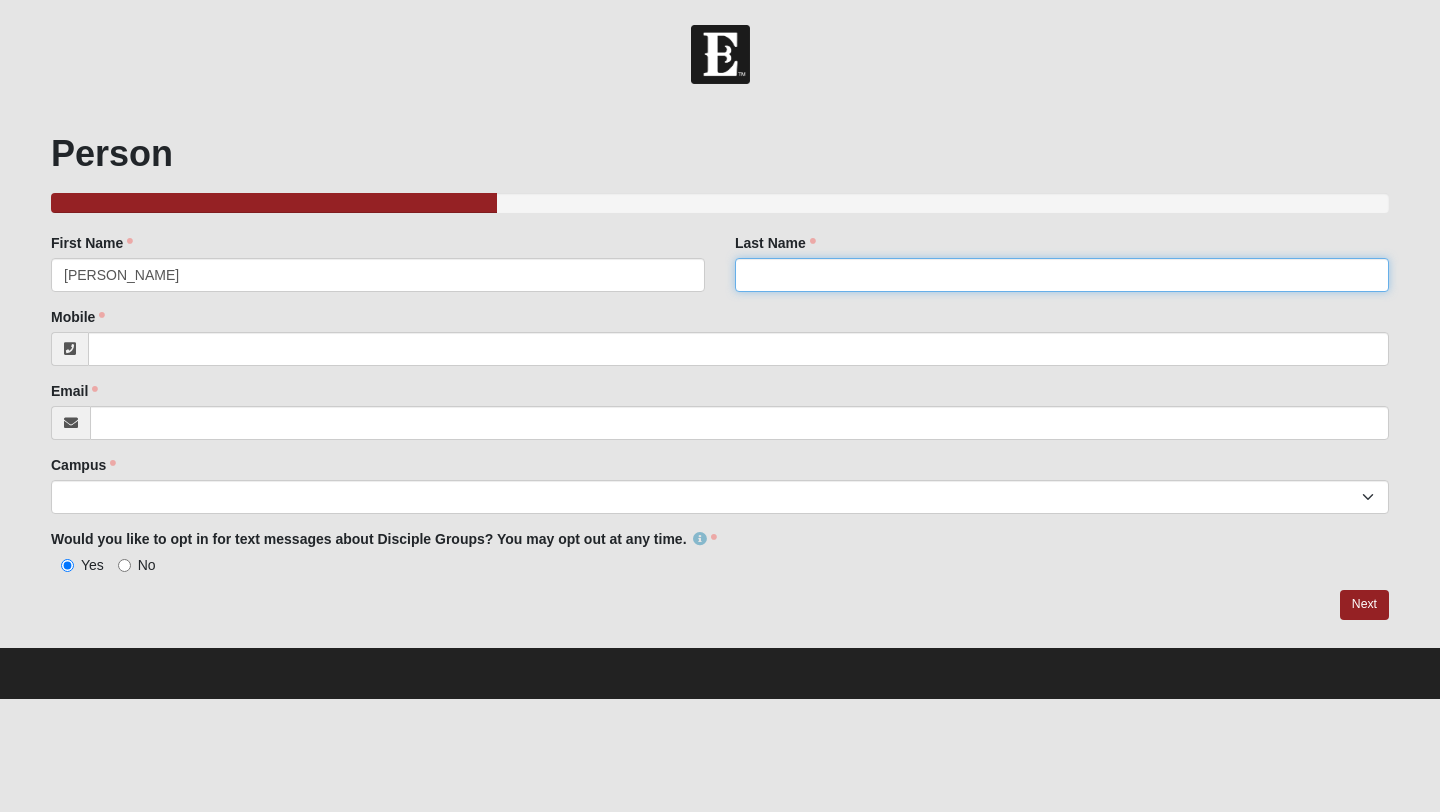 type on "[PERSON_NAME]" 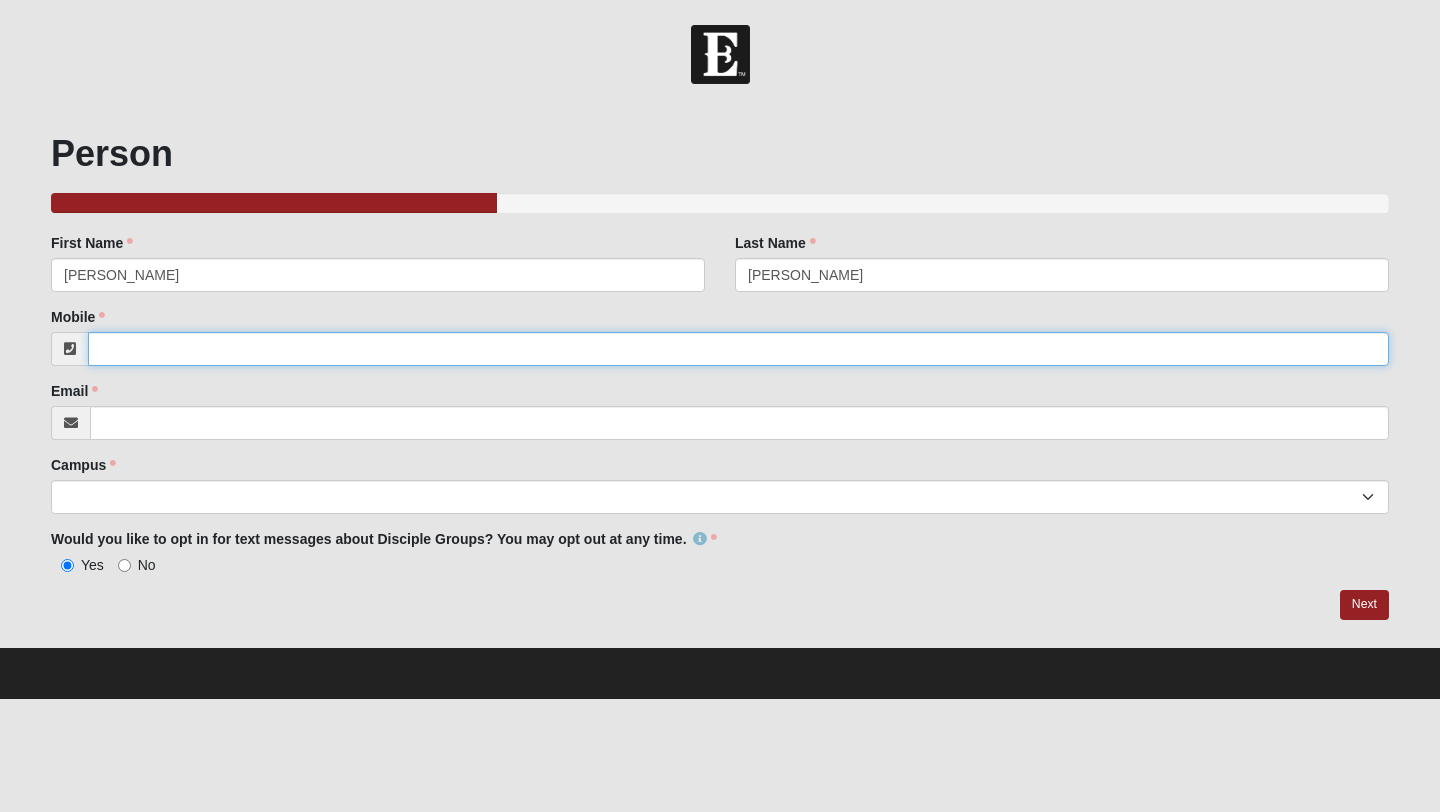 type on "9042376951" 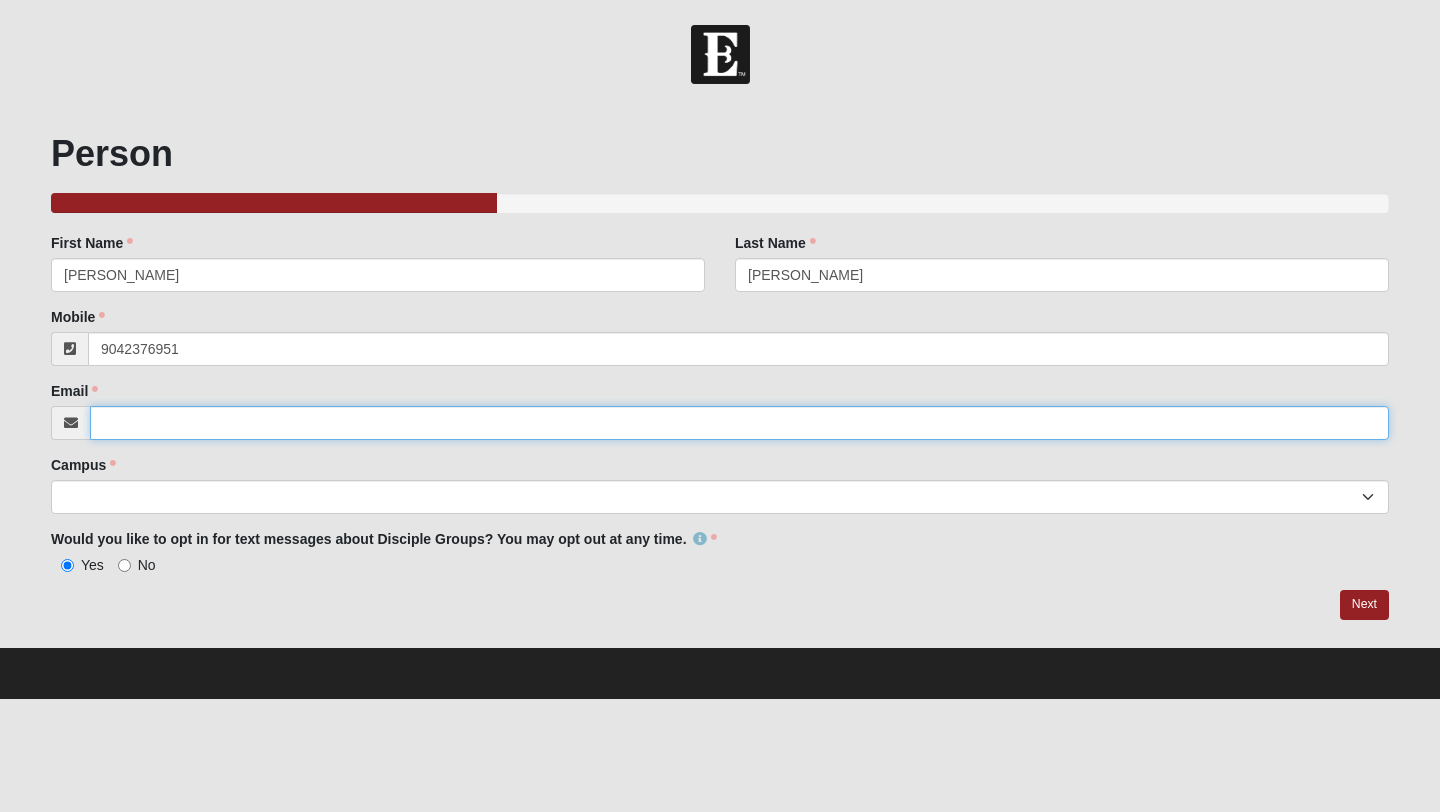 type on "[EMAIL_ADDRESS][DOMAIN_NAME]" 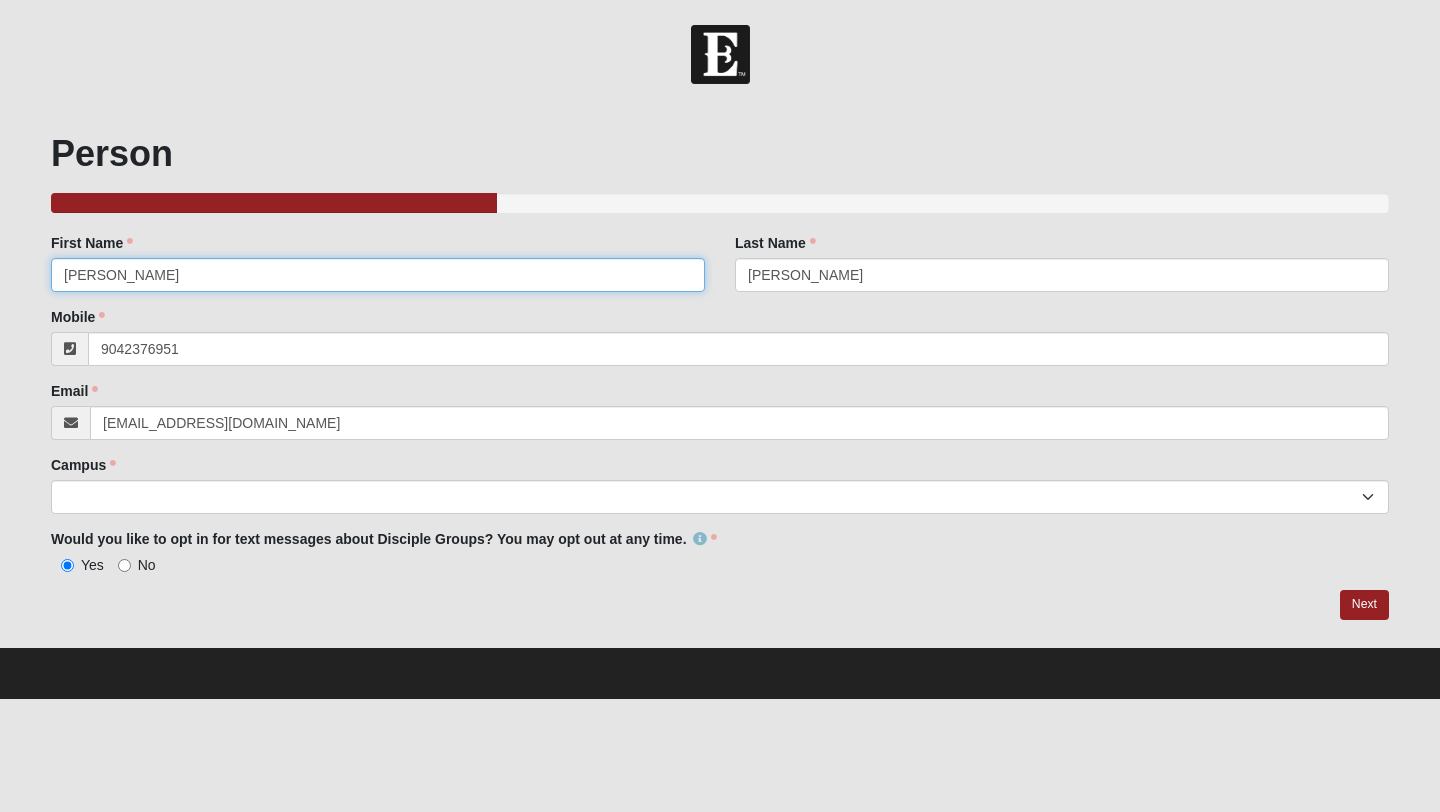 type on "[PHONE_NUMBER]" 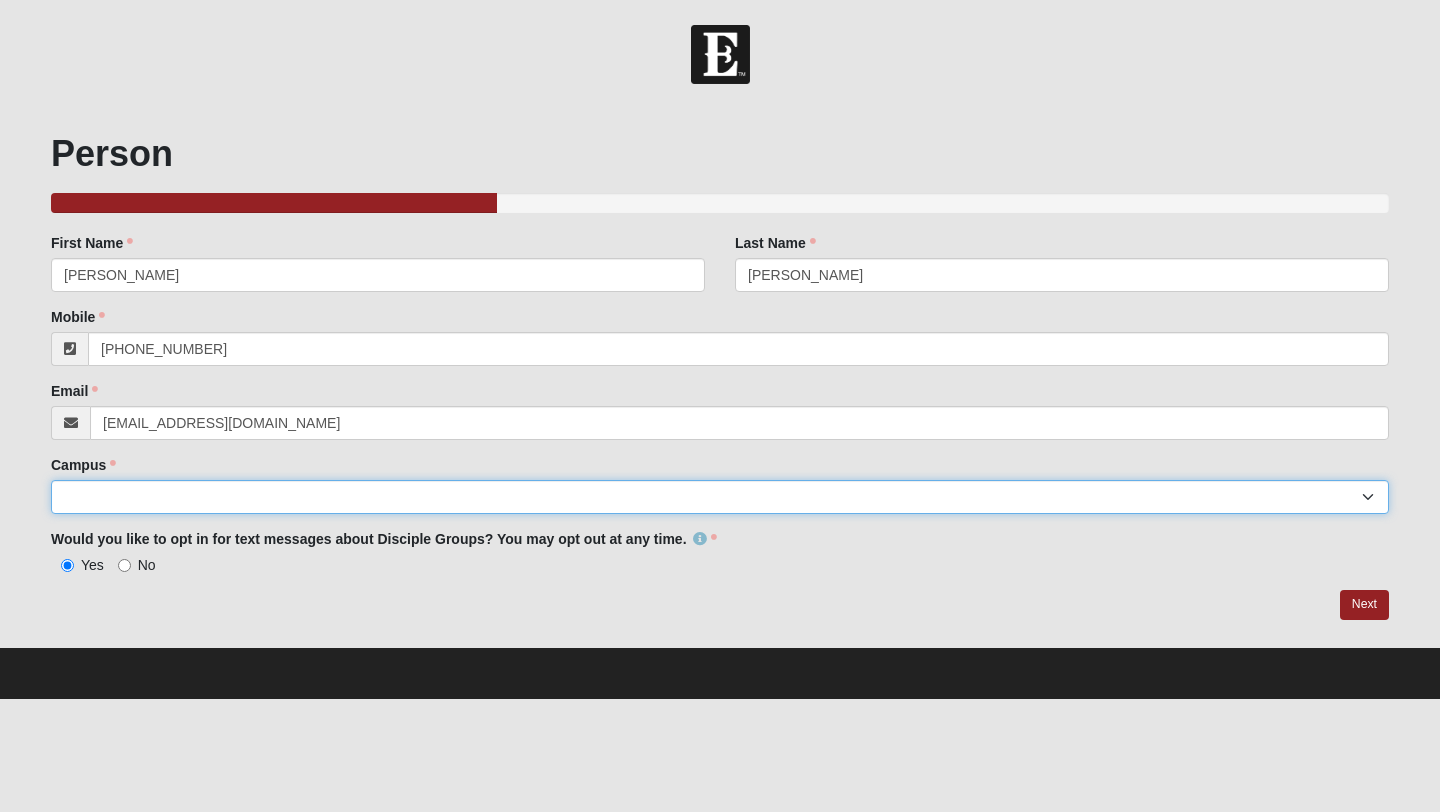 click on "Arlington
Baymeadows
Eleven22 Online
[PERSON_NAME][GEOGRAPHIC_DATA]
Jesup
[GEOGRAPHIC_DATA]
Outpost
[GEOGRAPHIC_DATA] (Coming Soon)
[GEOGRAPHIC_DATA][PERSON_NAME][PERSON_NAME] (Coming Soon)
Wildlight
NONE" at bounding box center [720, 497] 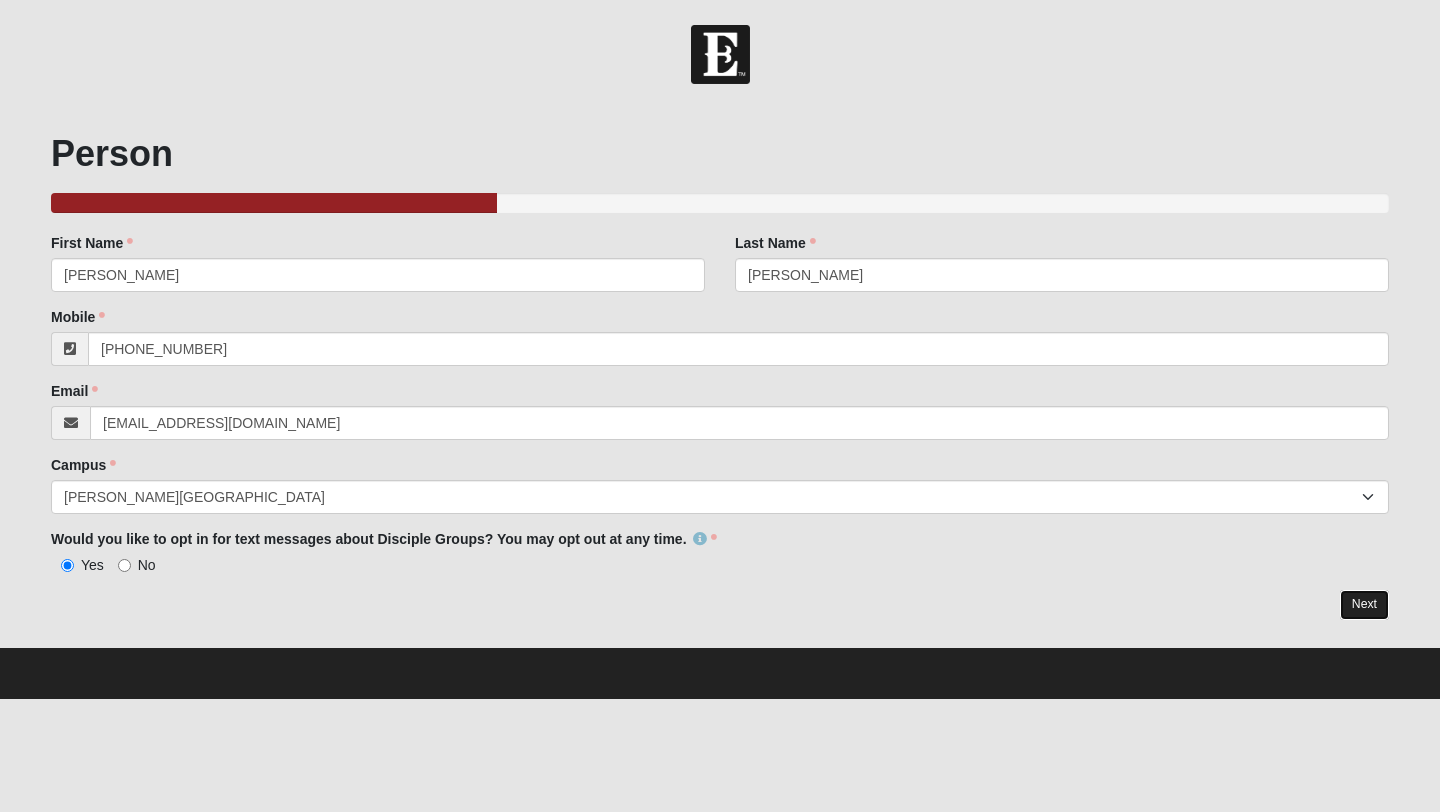 click on "Next" at bounding box center (1364, 604) 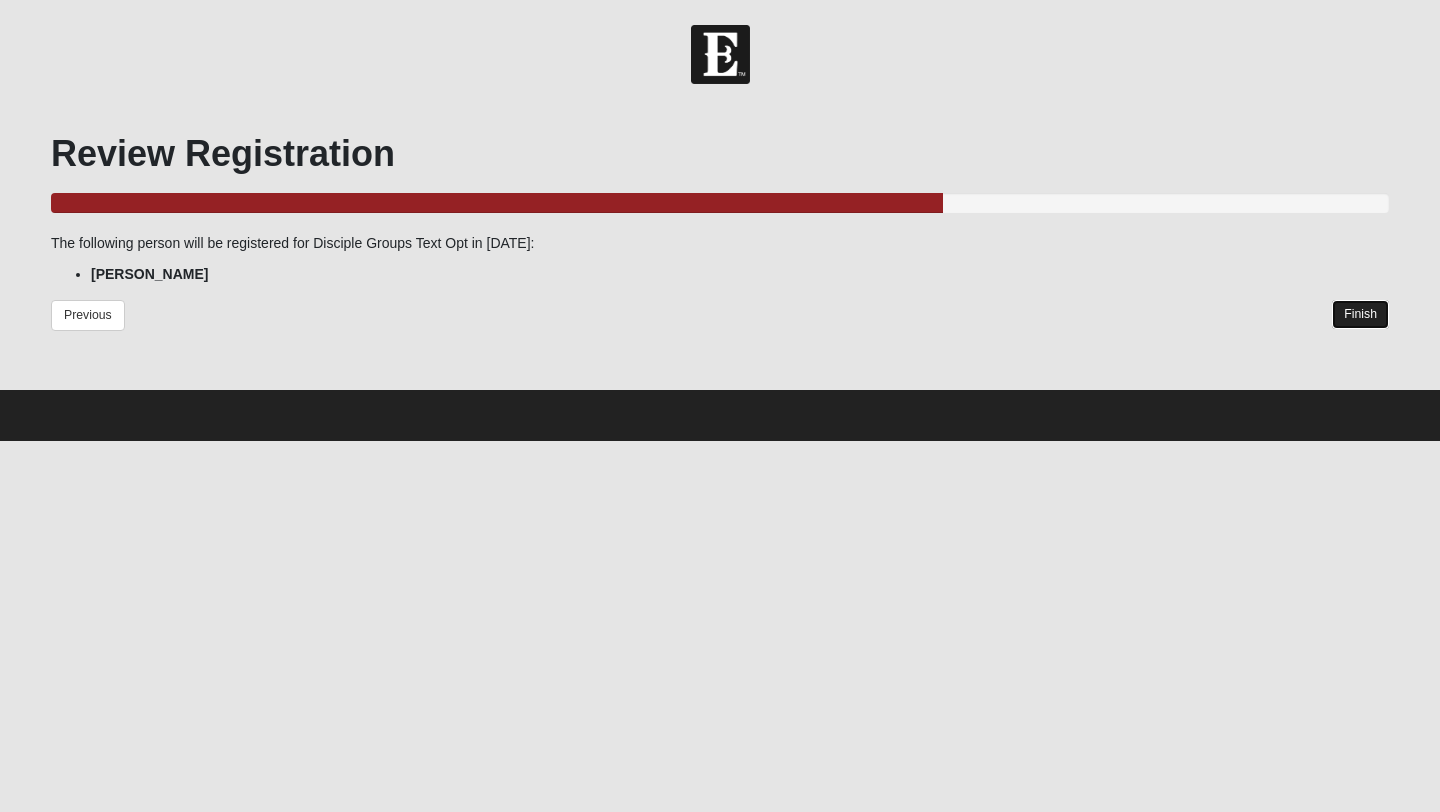 click on "Finish" at bounding box center [1360, 314] 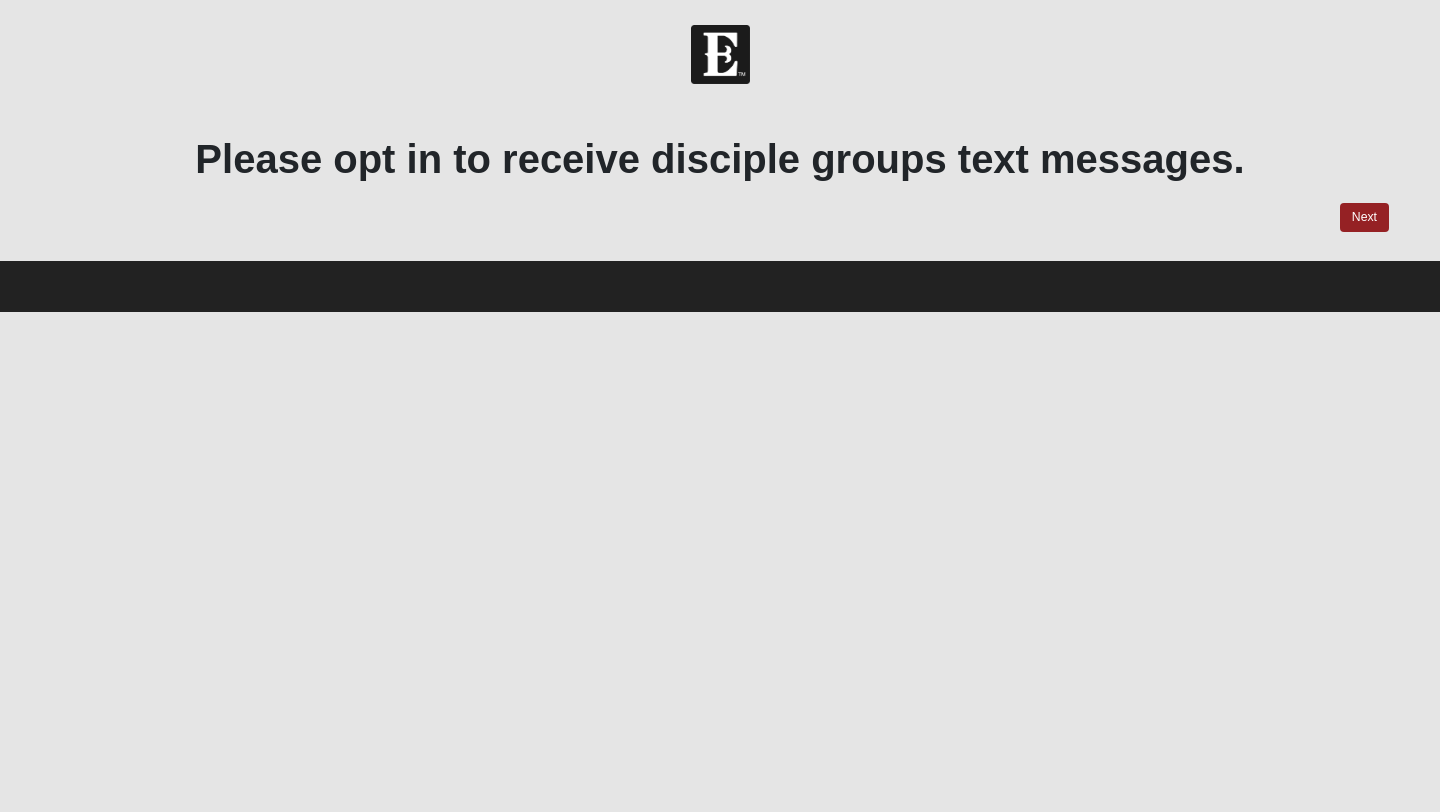 scroll, scrollTop: 0, scrollLeft: 0, axis: both 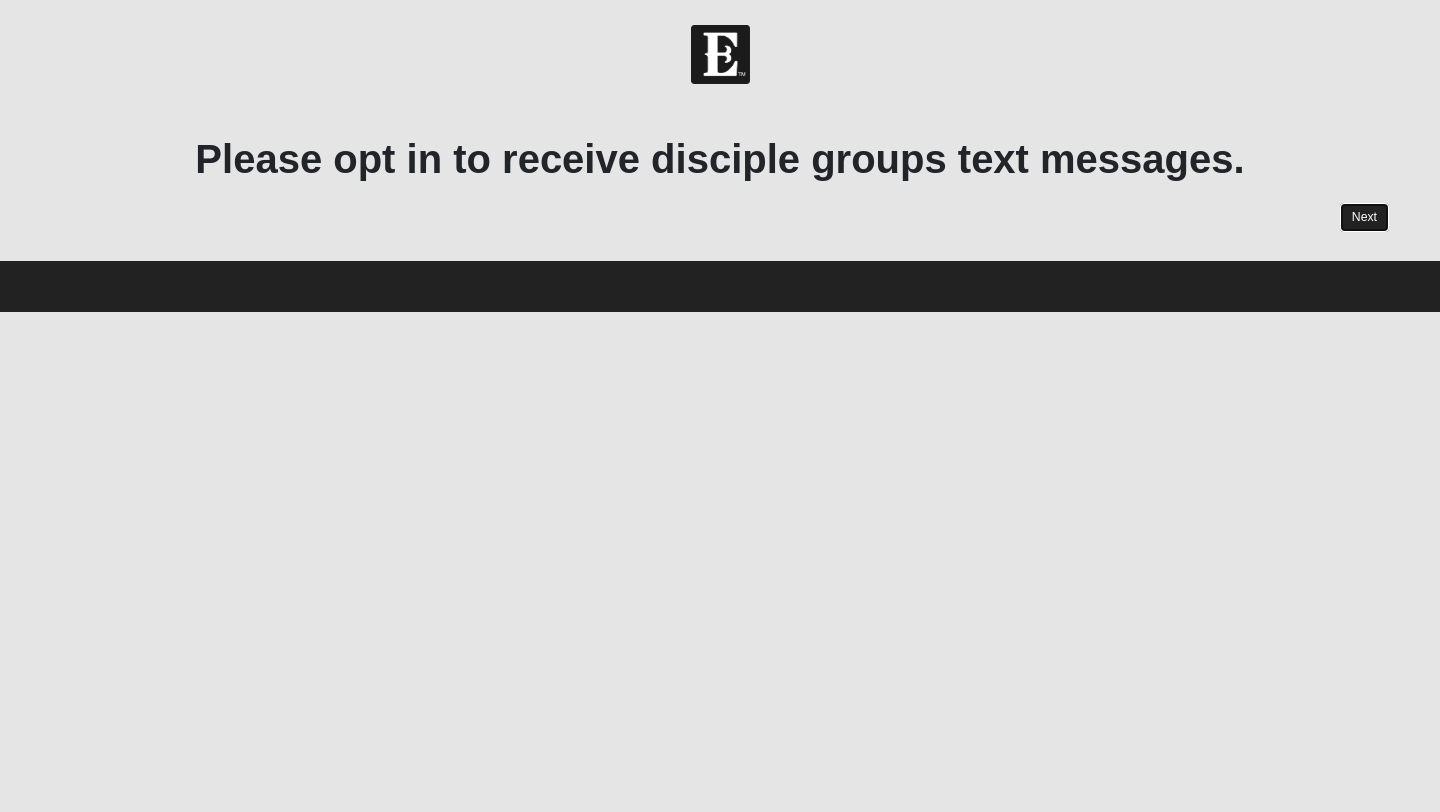 click on "Next" at bounding box center (1364, 217) 